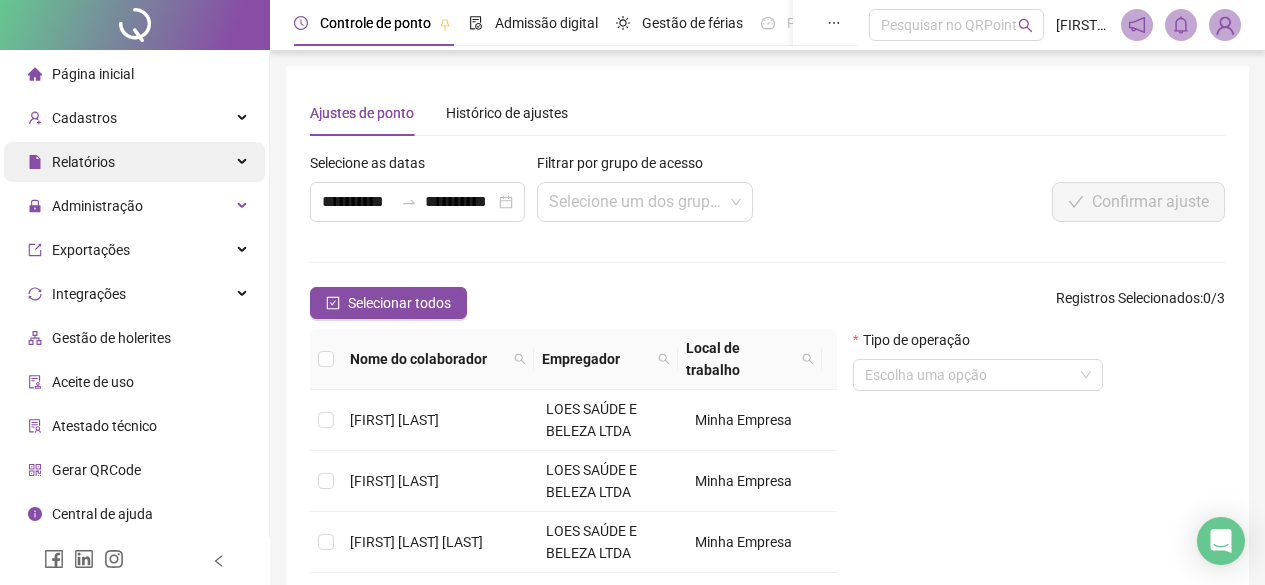 scroll, scrollTop: 0, scrollLeft: 0, axis: both 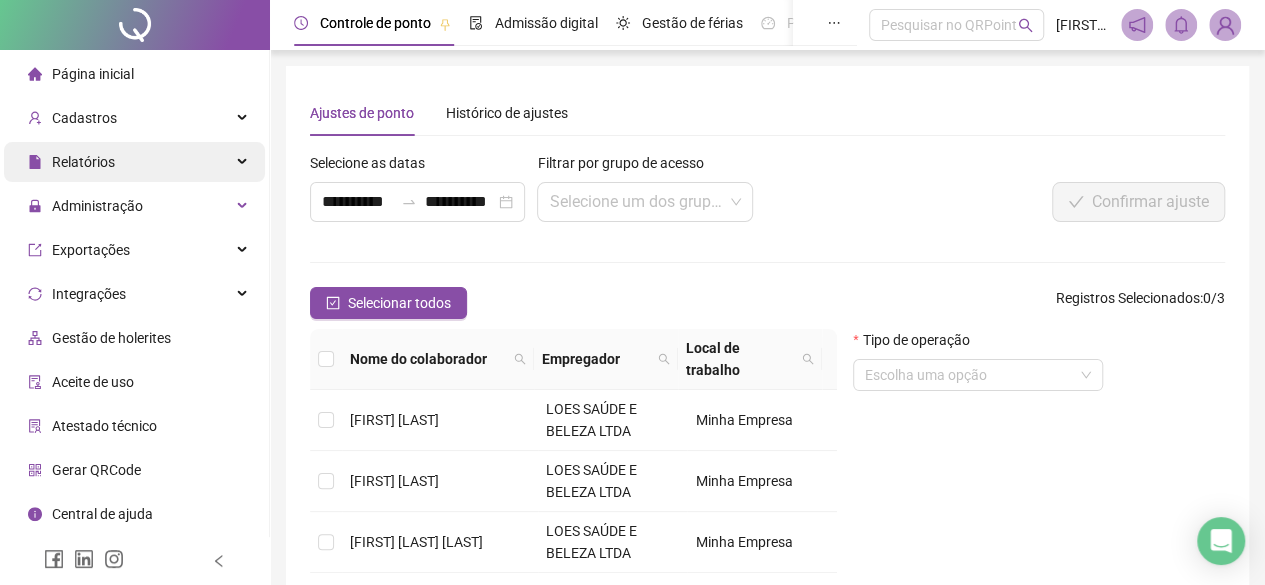 click on "Relatórios" at bounding box center (134, 162) 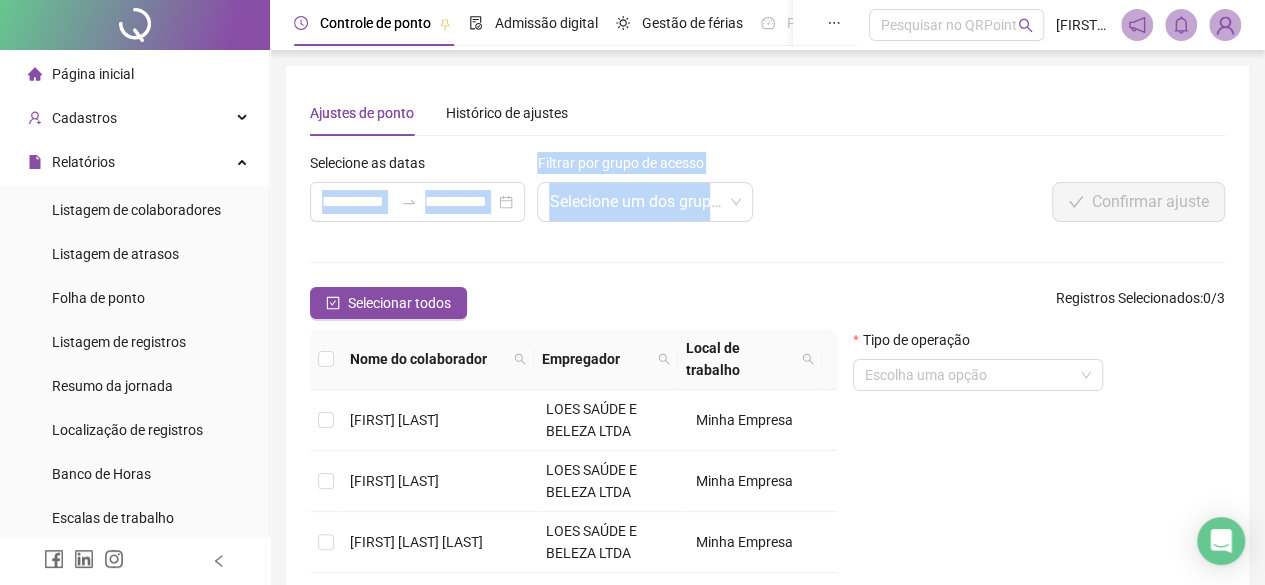 drag, startPoint x: 274, startPoint y: 235, endPoint x: 271, endPoint y: 245, distance: 10.440307 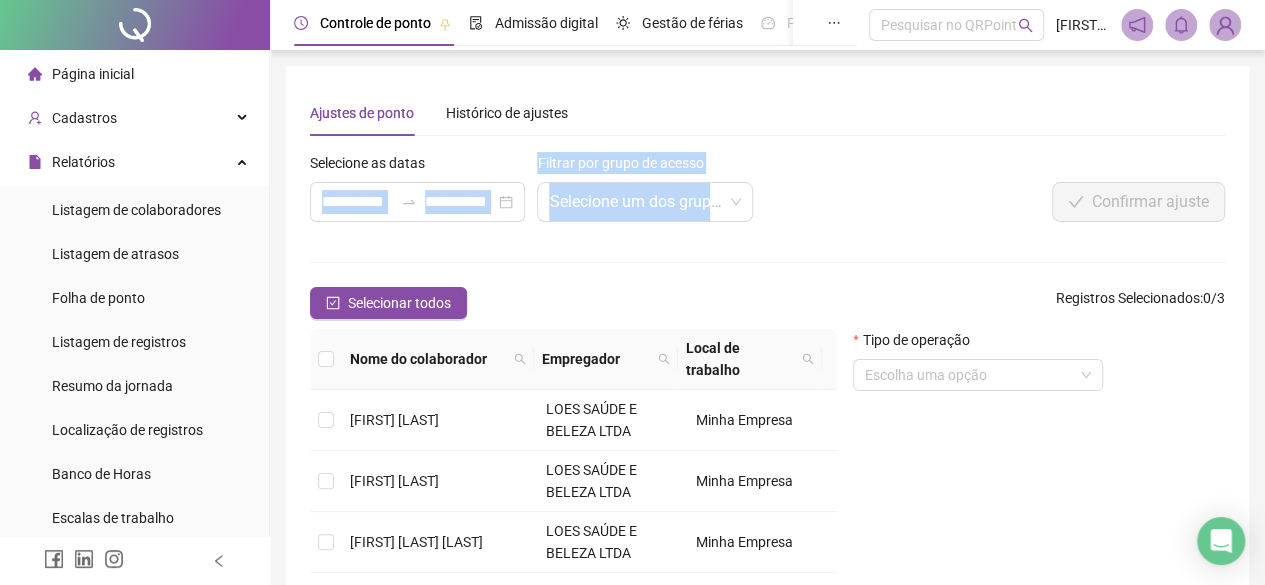 click on "**********" at bounding box center (767, 369) 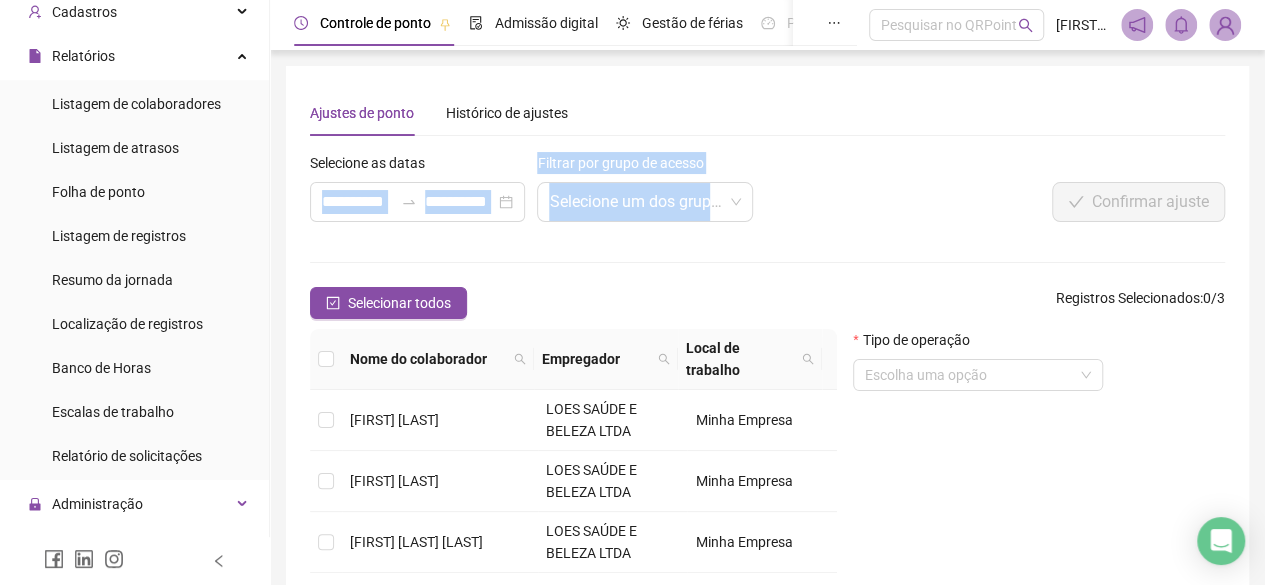scroll, scrollTop: 107, scrollLeft: 0, axis: vertical 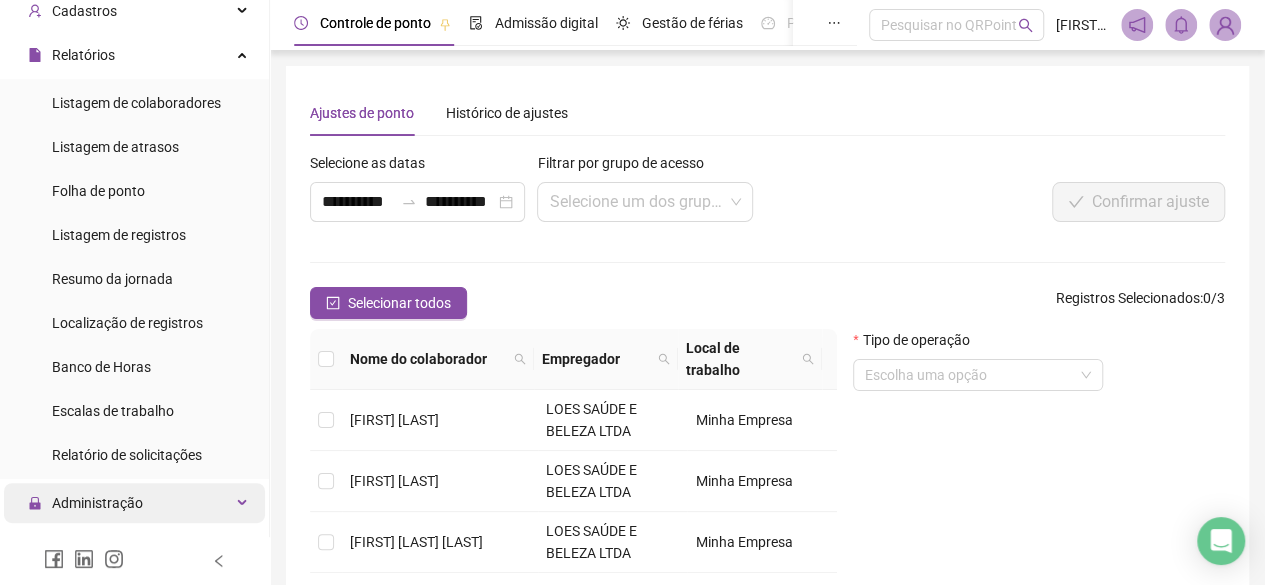 click on "Administração" at bounding box center [134, 503] 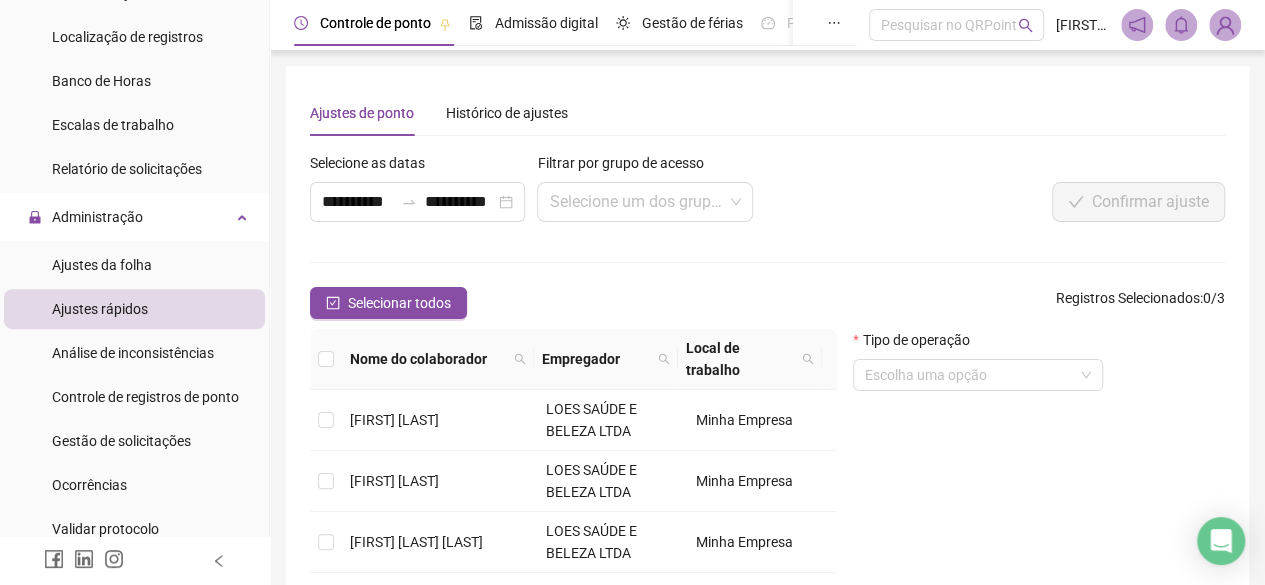 scroll, scrollTop: 410, scrollLeft: 0, axis: vertical 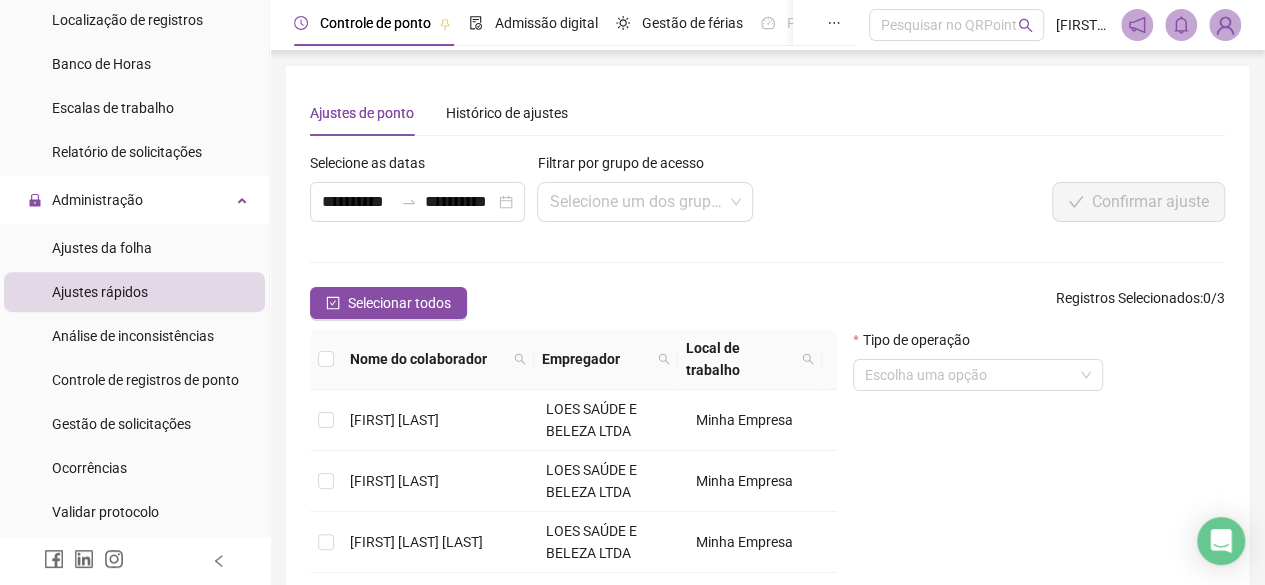 click on "Ajustes rápidos" at bounding box center [134, 292] 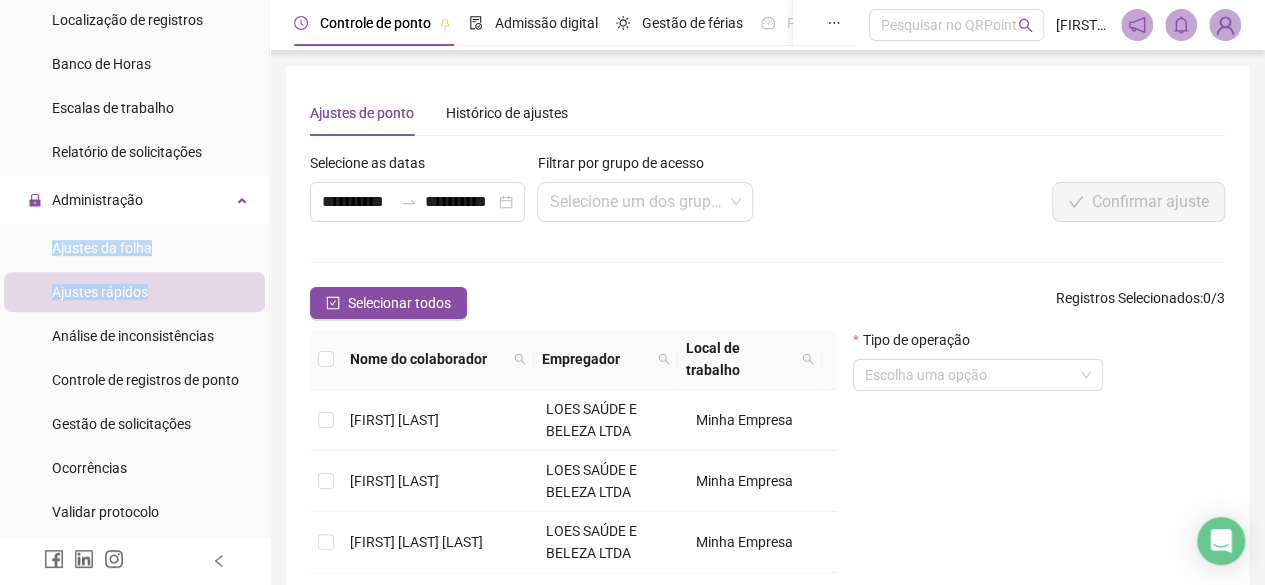 drag, startPoint x: 253, startPoint y: 276, endPoint x: 254, endPoint y: 219, distance: 57.00877 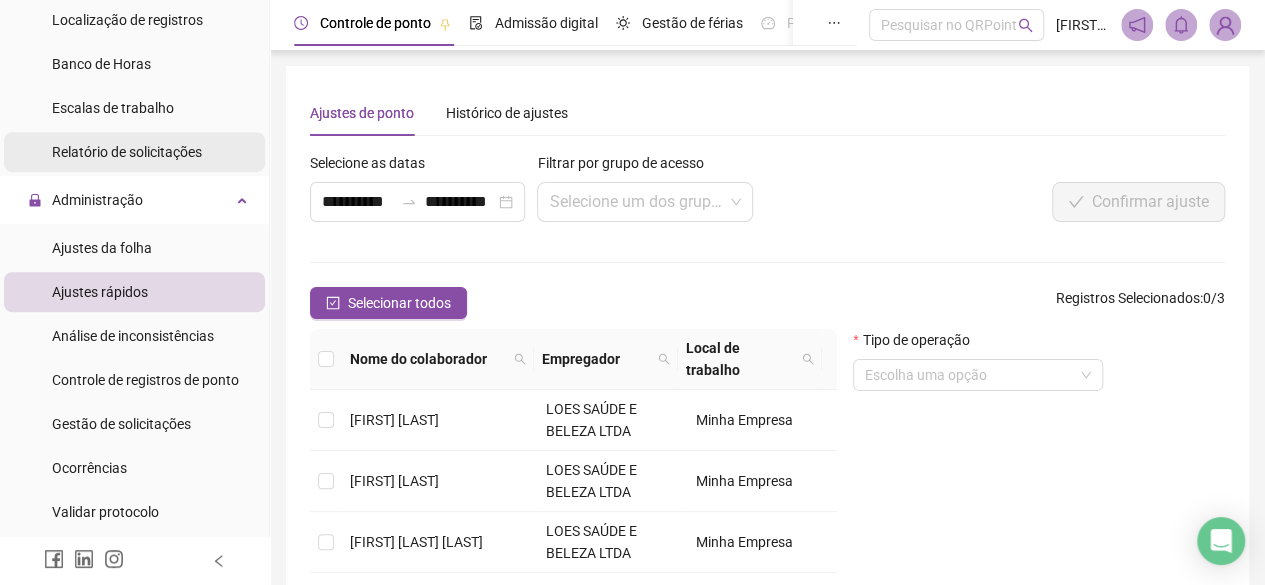 click on "Relatório de solicitações" at bounding box center (134, 152) 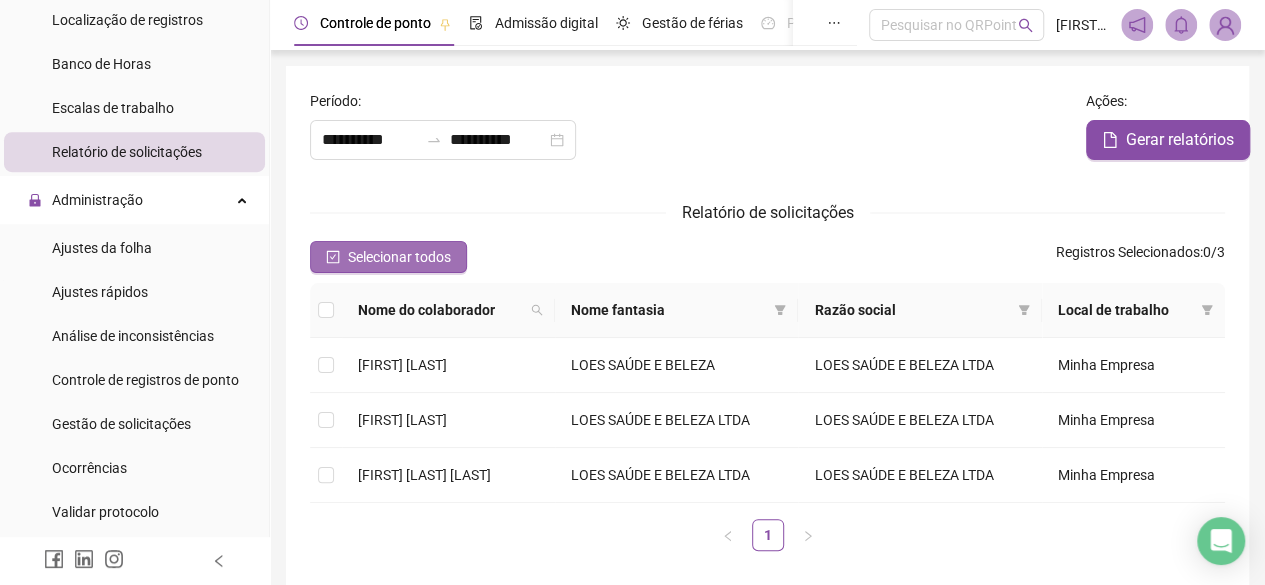 click 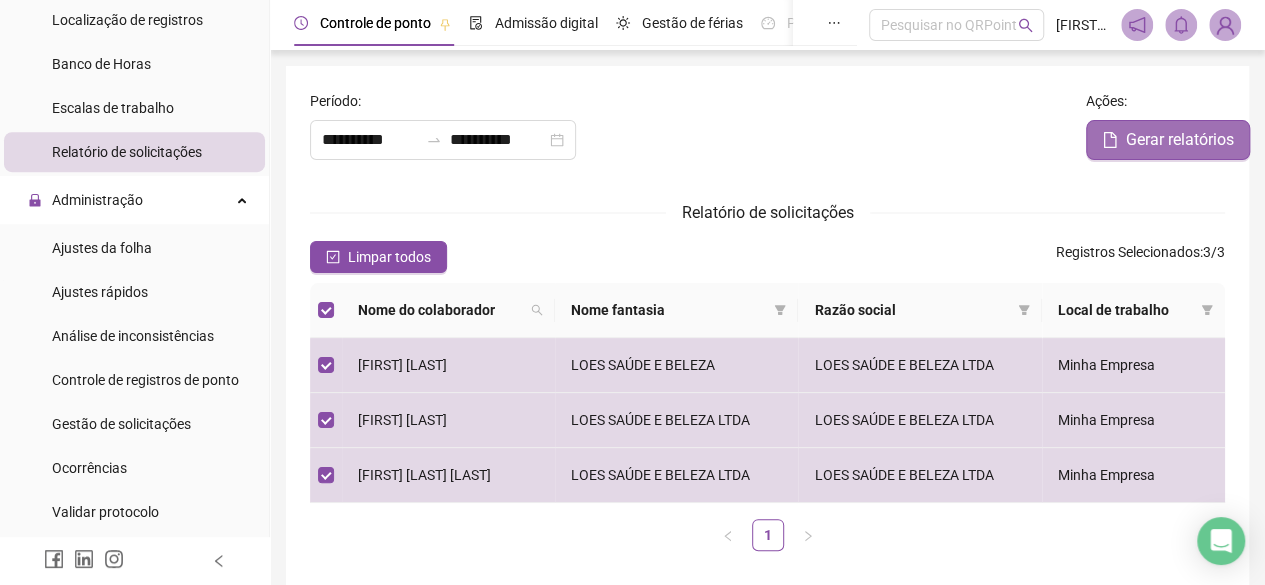 click on "Gerar relatórios" at bounding box center (1180, 140) 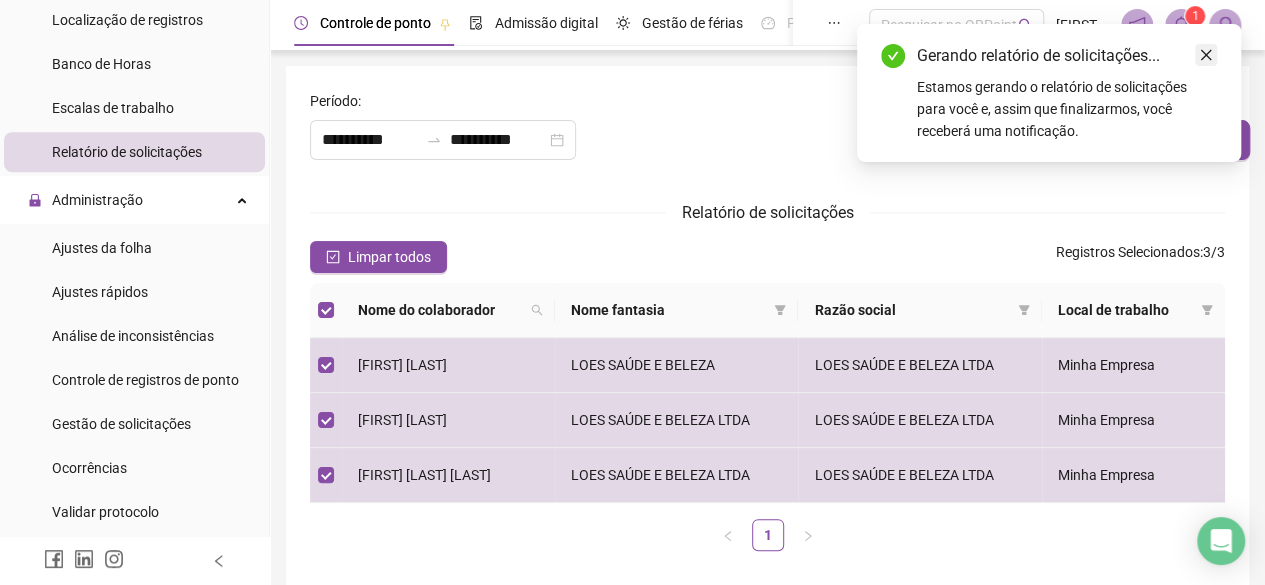 click 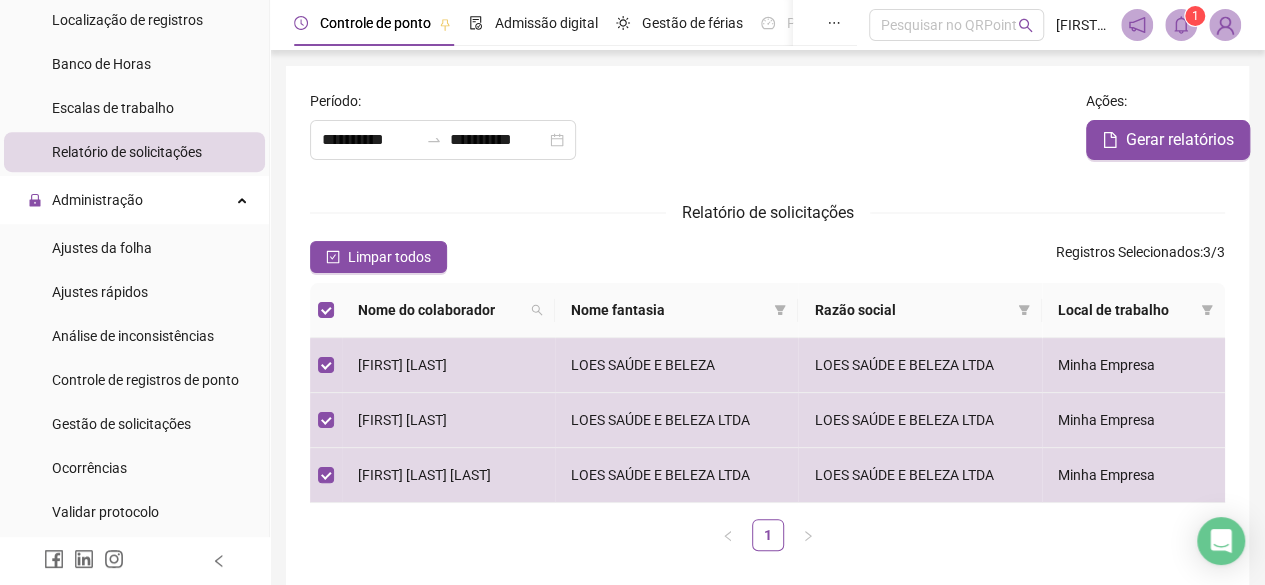 drag, startPoint x: 252, startPoint y: 243, endPoint x: 263, endPoint y: 225, distance: 21.095022 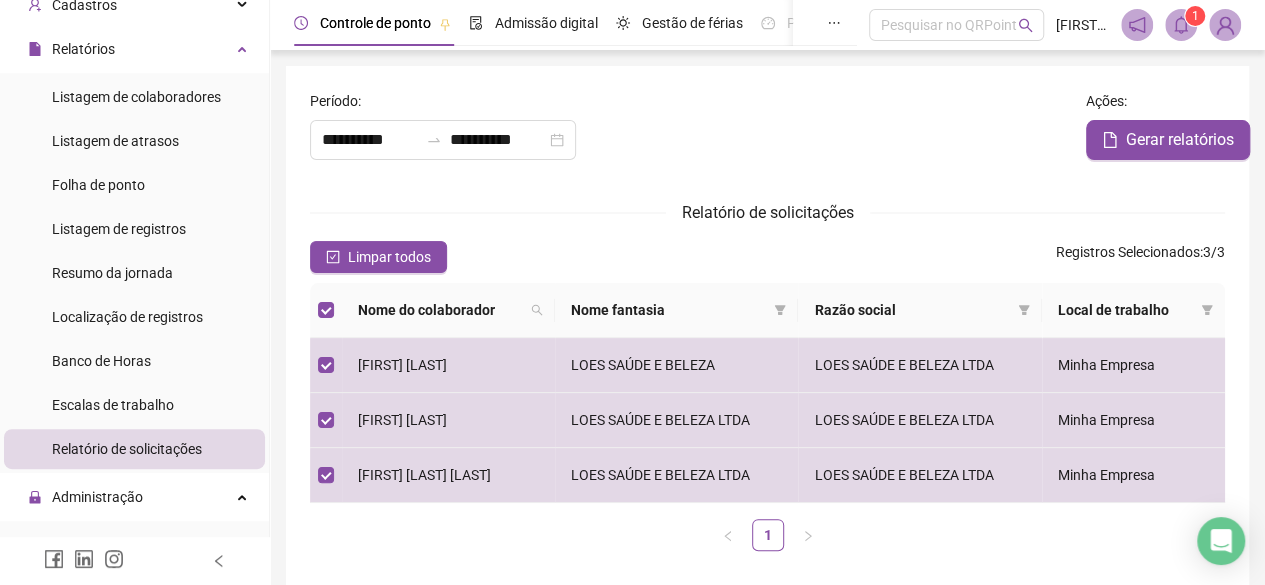 scroll, scrollTop: 53, scrollLeft: 0, axis: vertical 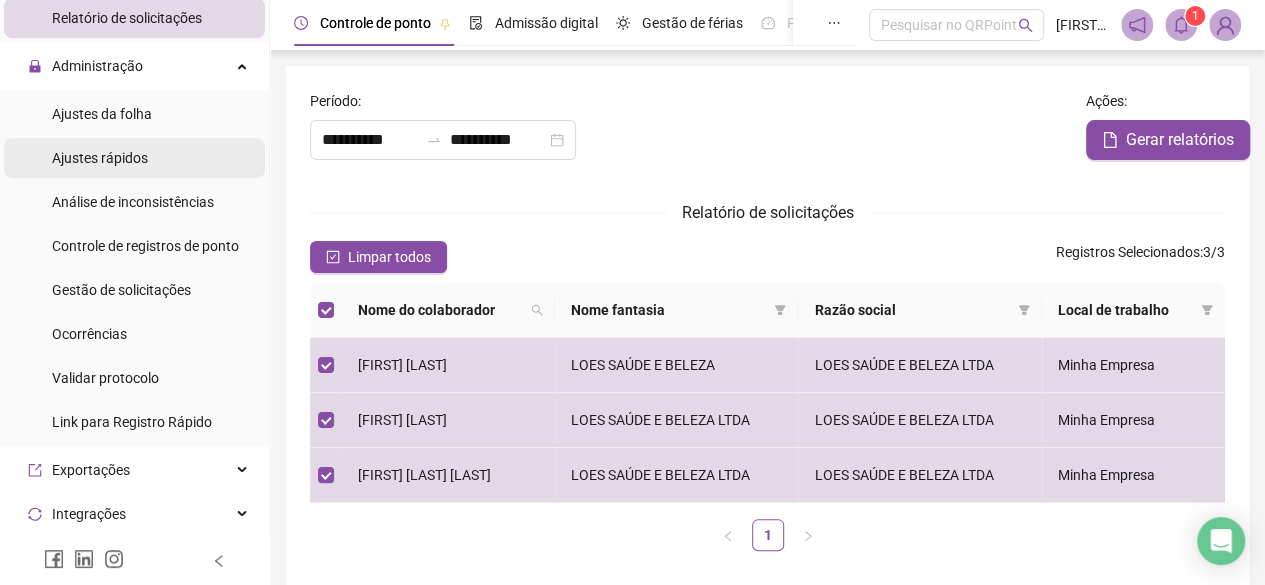 click on "Ajustes rápidos" at bounding box center (134, 158) 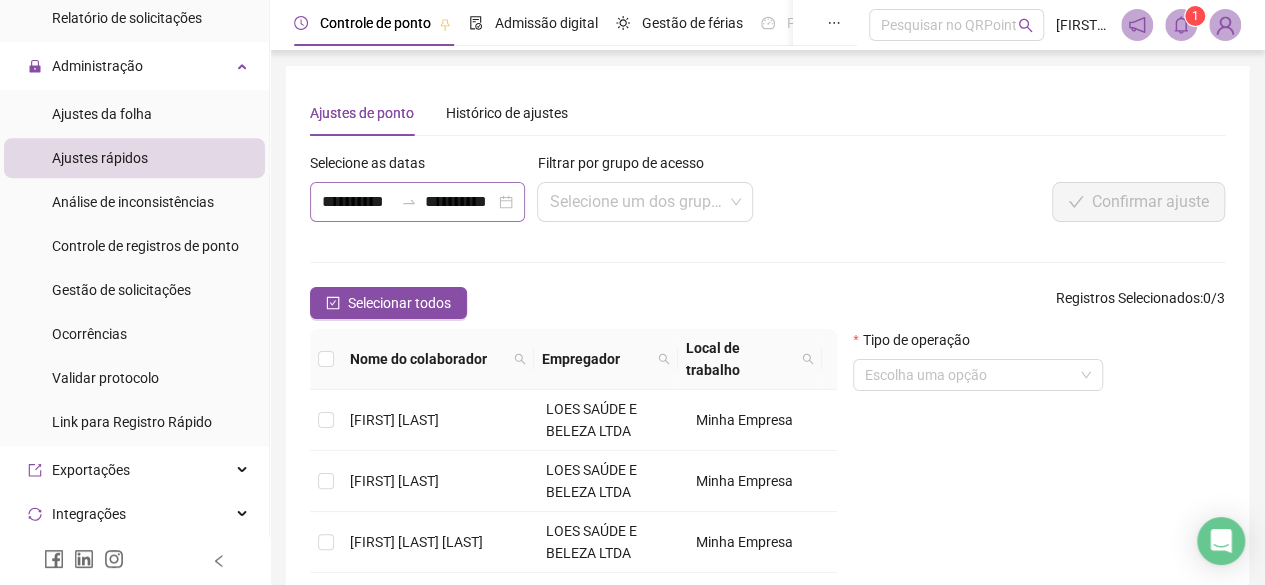 click on "**********" at bounding box center [417, 202] 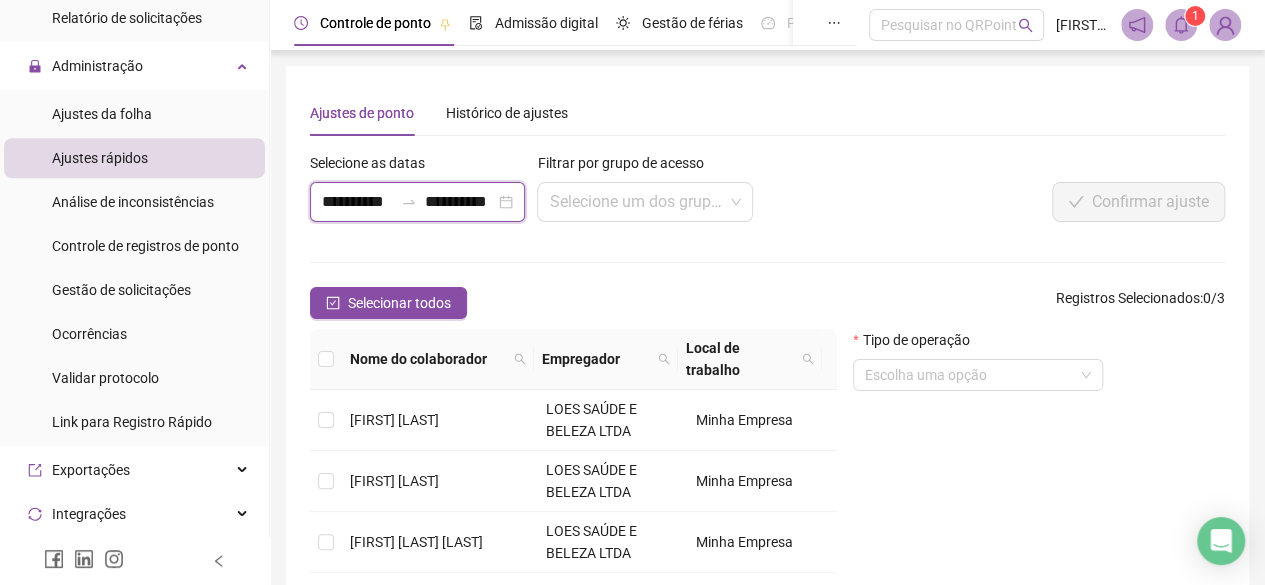 scroll, scrollTop: 0, scrollLeft: 10, axis: horizontal 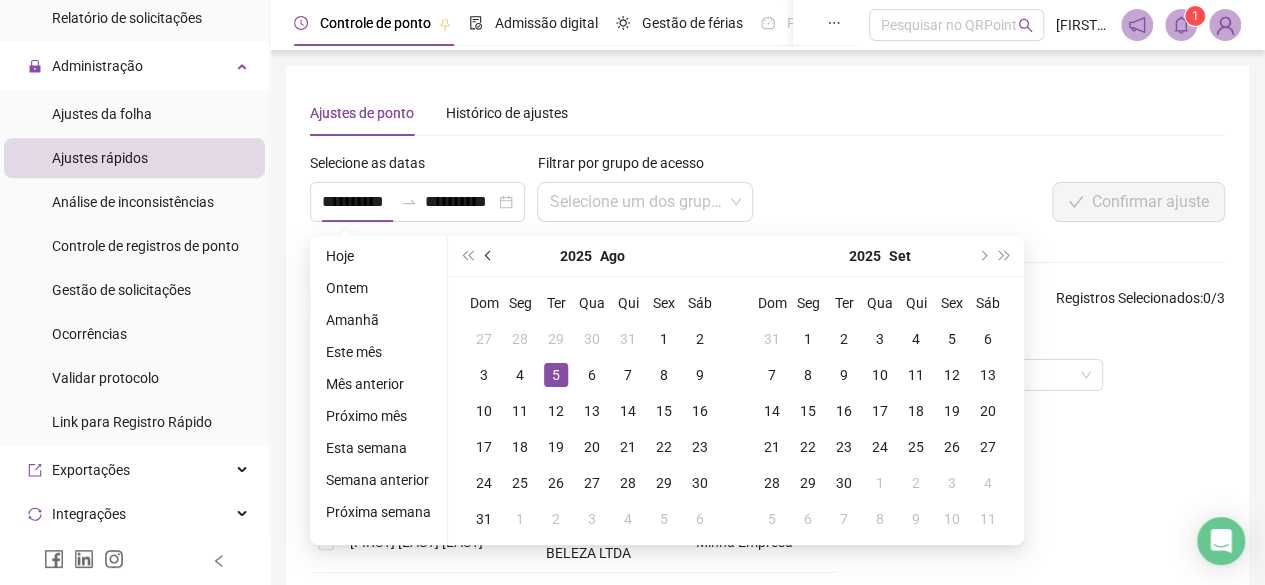 click at bounding box center [490, 256] 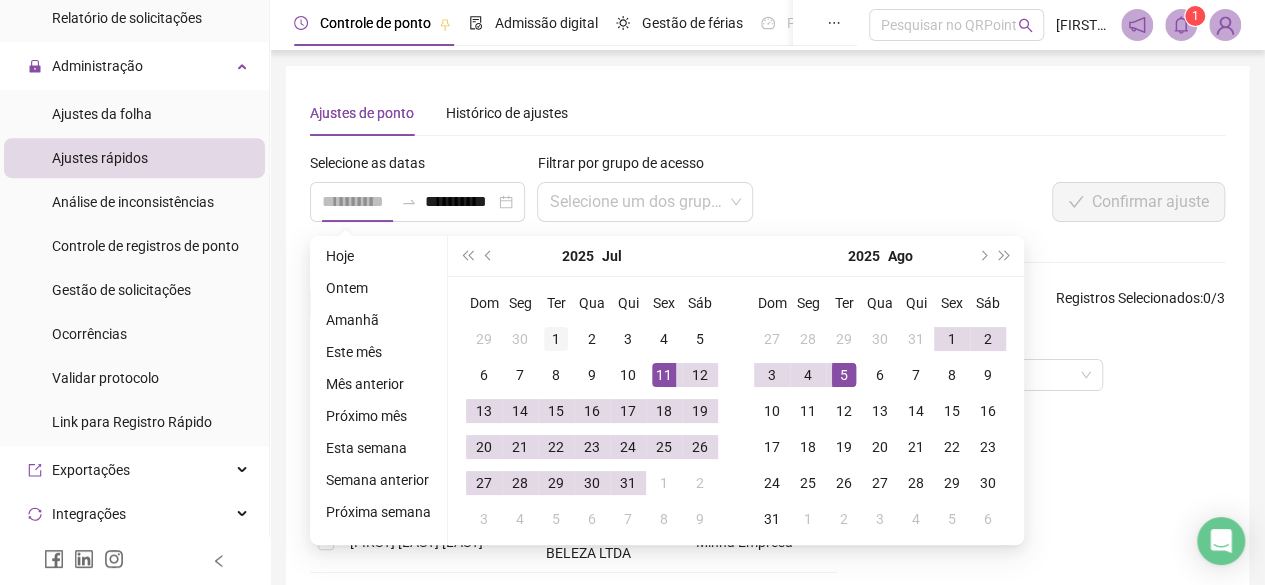 type on "**********" 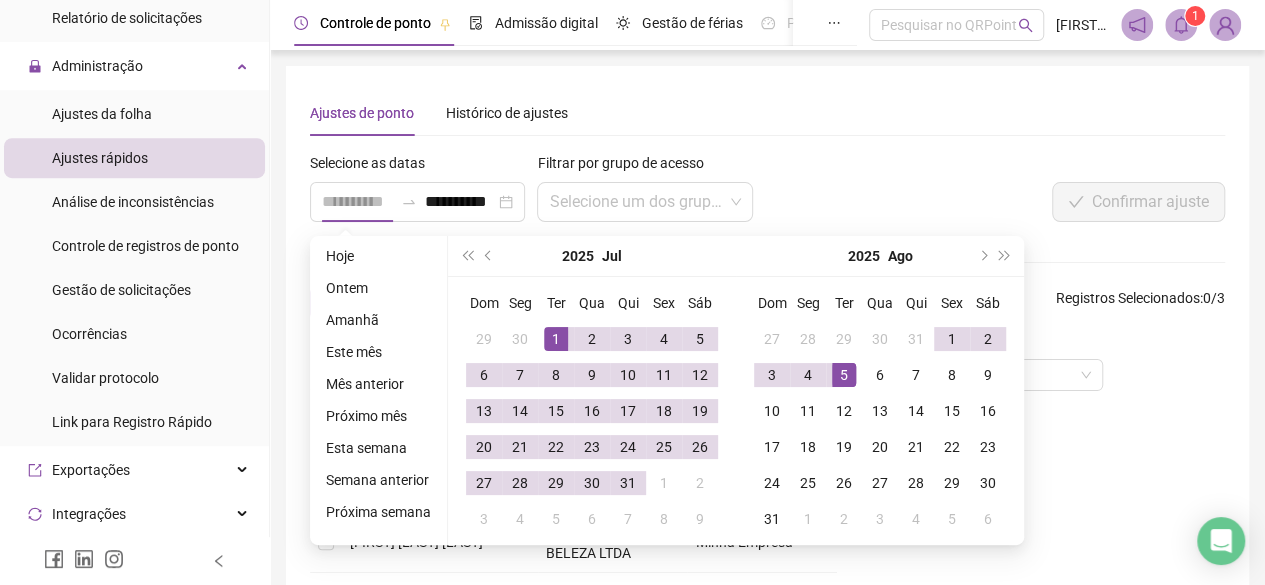 click on "1" at bounding box center (556, 339) 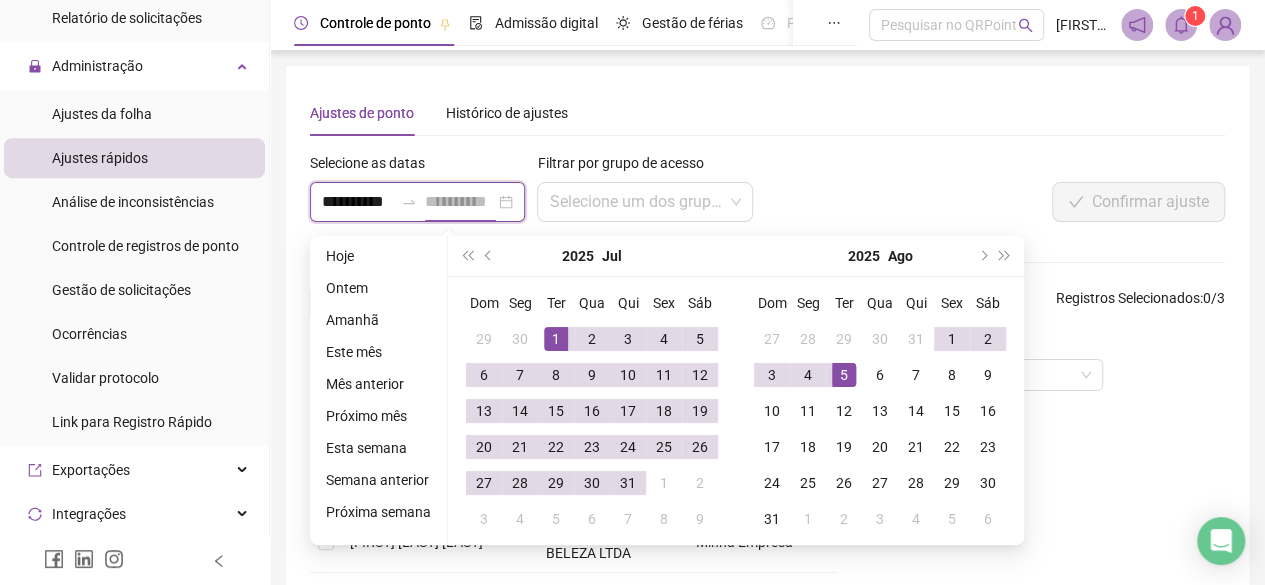 scroll, scrollTop: 0, scrollLeft: 10, axis: horizontal 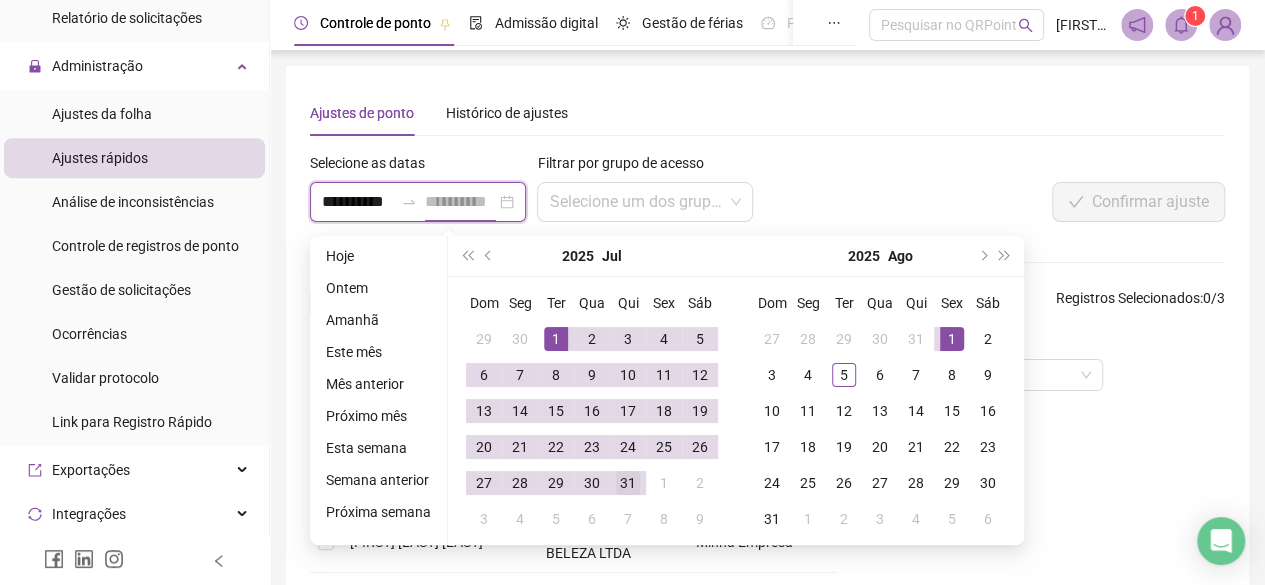 type on "**********" 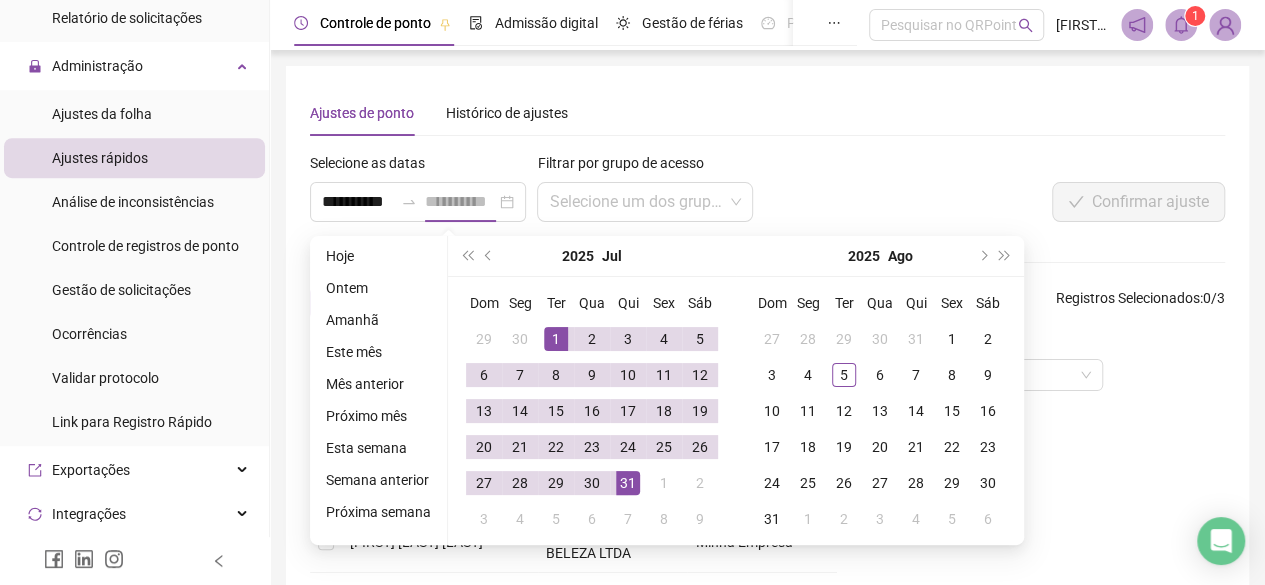 scroll, scrollTop: 0, scrollLeft: 0, axis: both 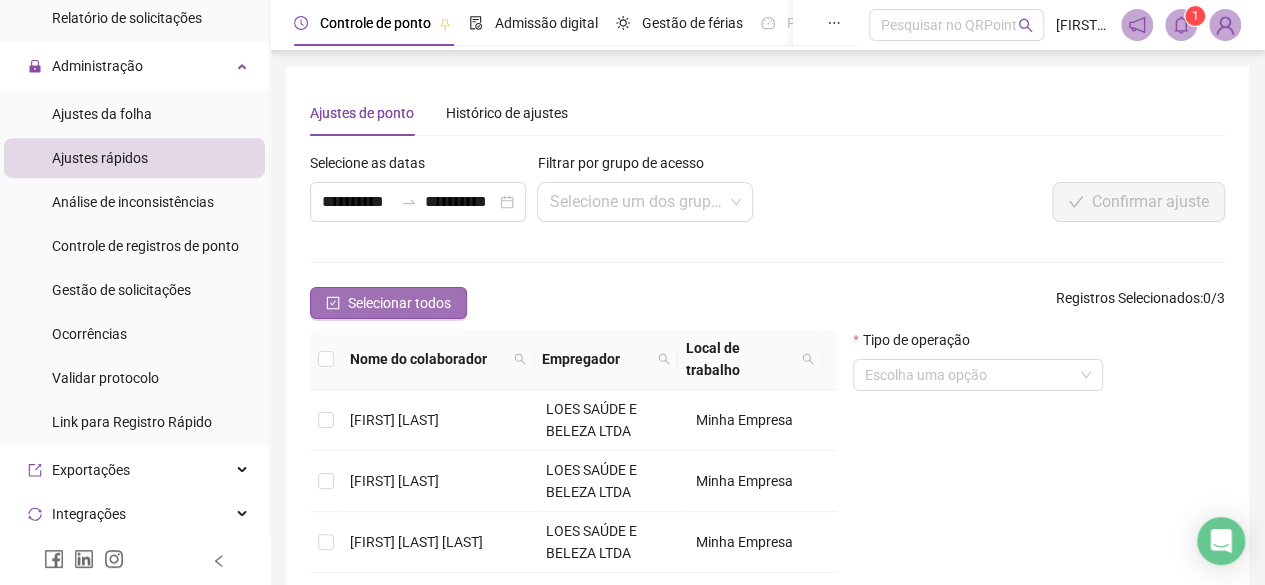 click on "Selecionar todos" at bounding box center (399, 303) 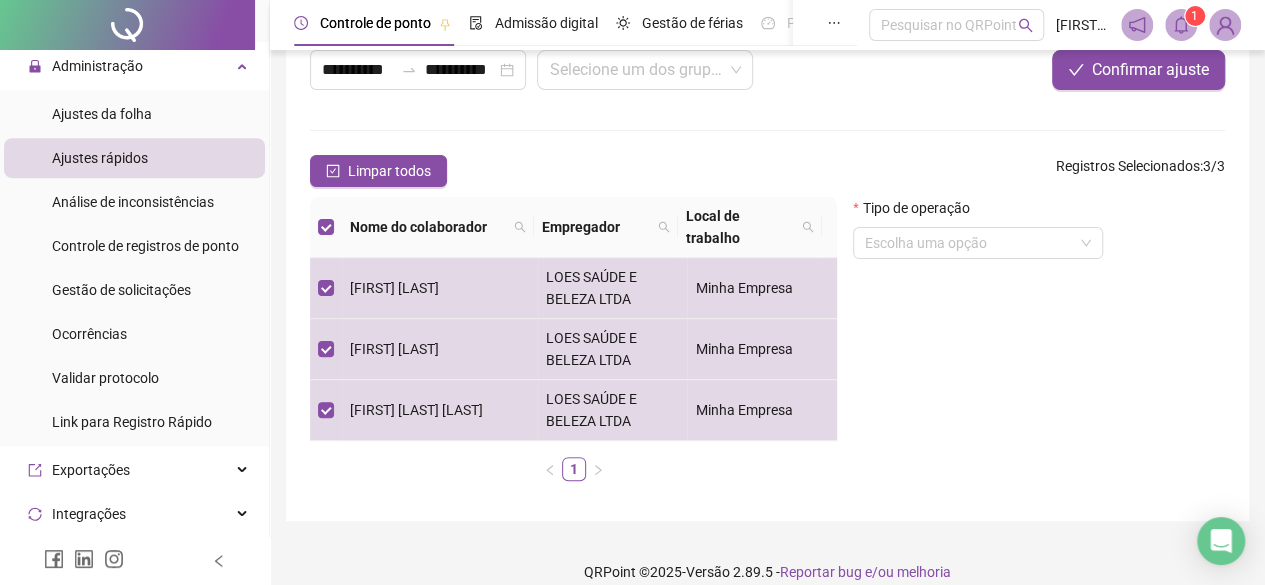 scroll, scrollTop: 0, scrollLeft: 0, axis: both 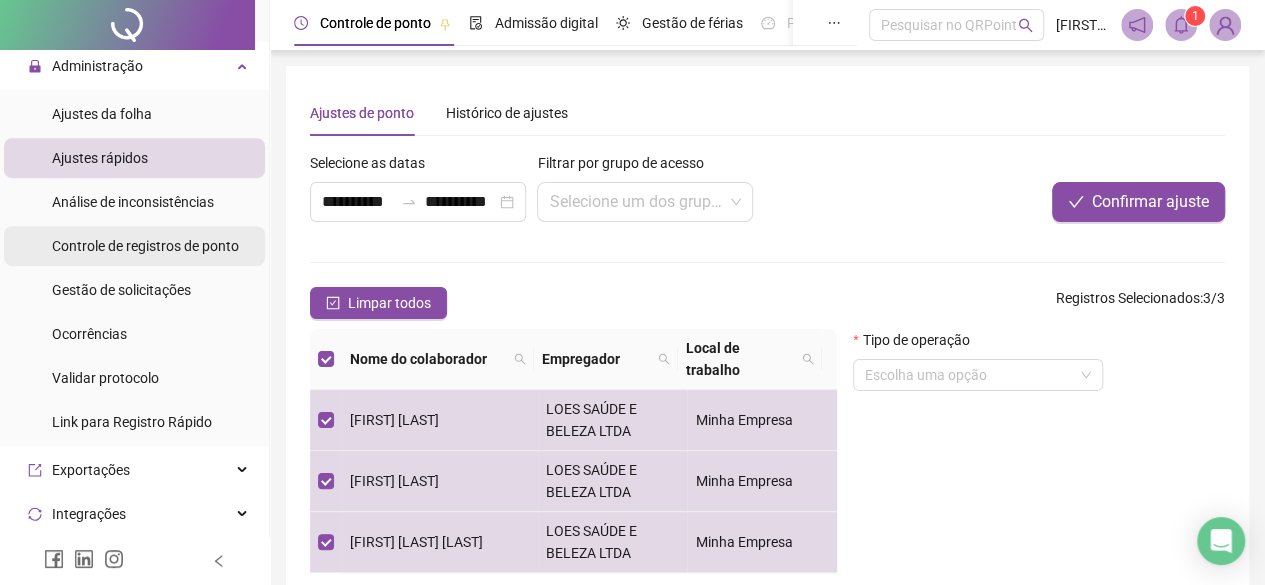 click on "Controle de registros de ponto" at bounding box center [145, 246] 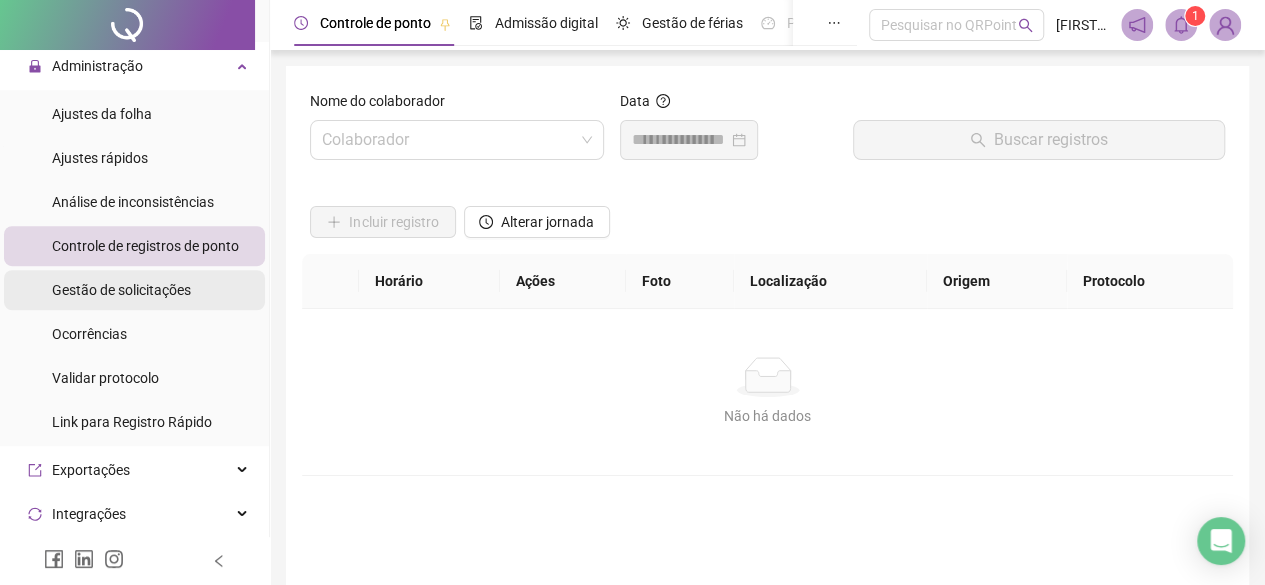 click on "Gestão de solicitações" at bounding box center [121, 290] 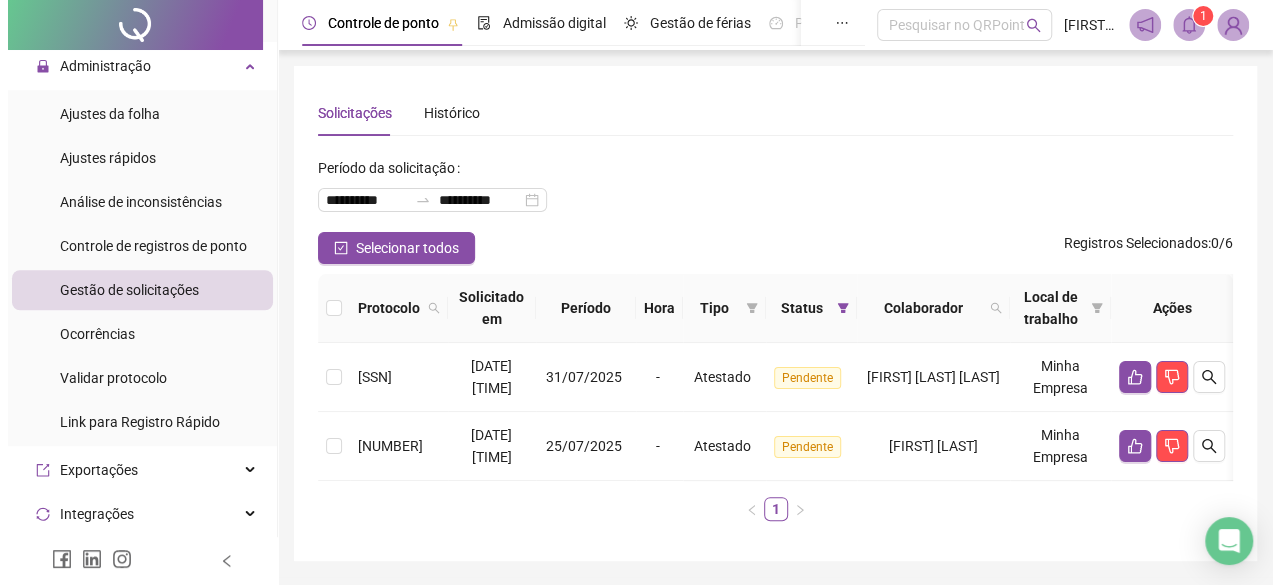 scroll, scrollTop: 0, scrollLeft: 62, axis: horizontal 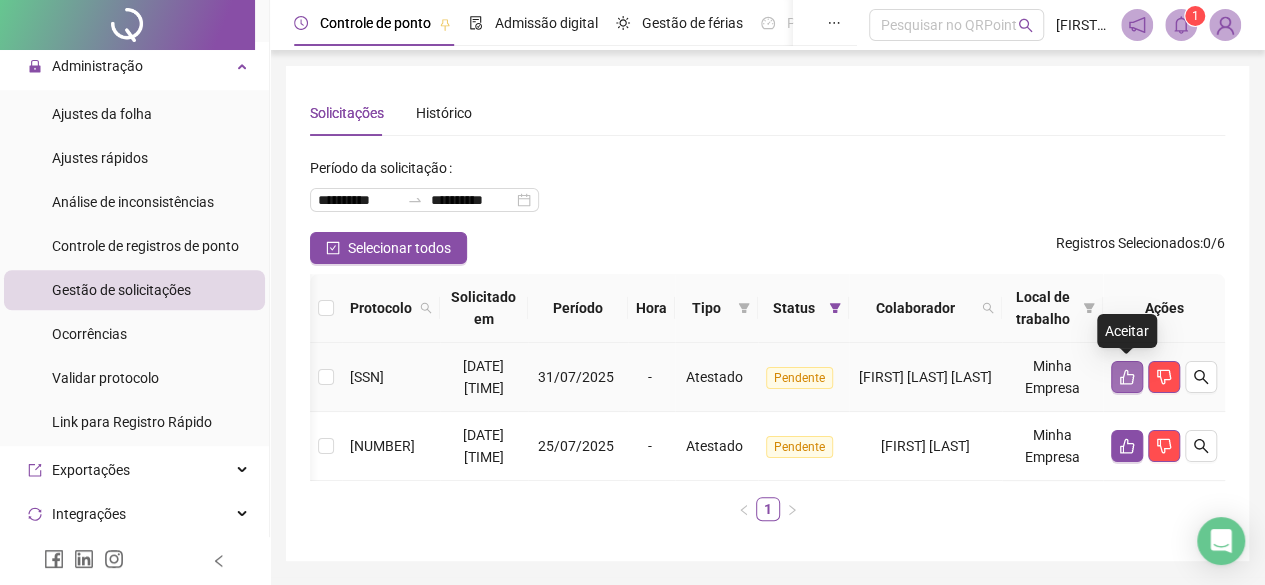 click 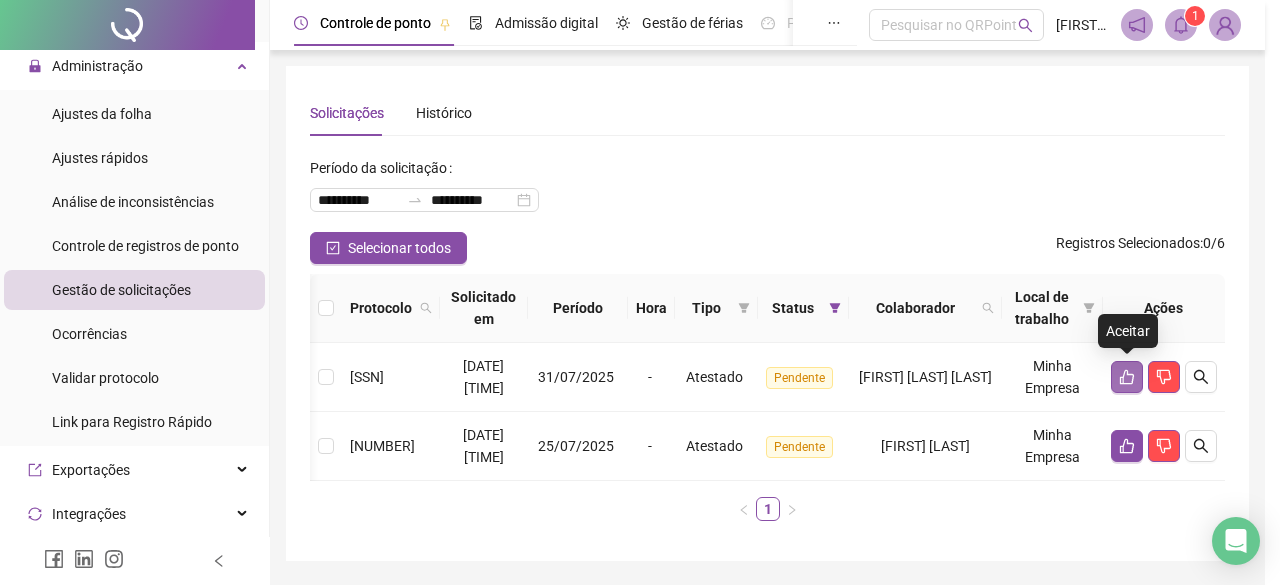 scroll, scrollTop: 0, scrollLeft: 62, axis: horizontal 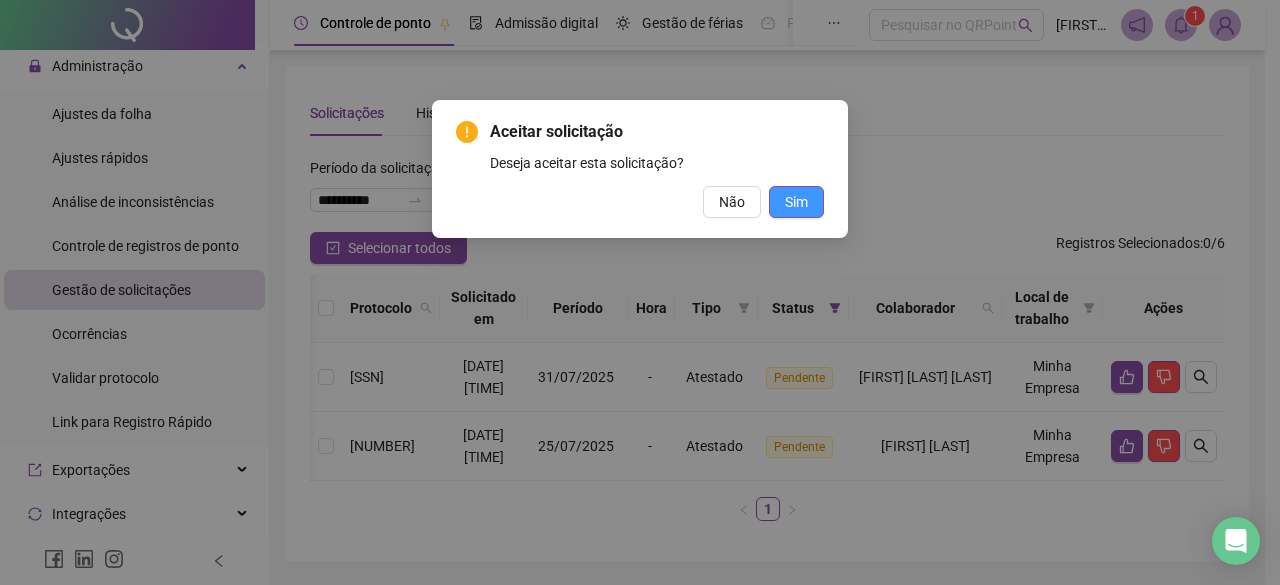 click on "Sim" at bounding box center [796, 202] 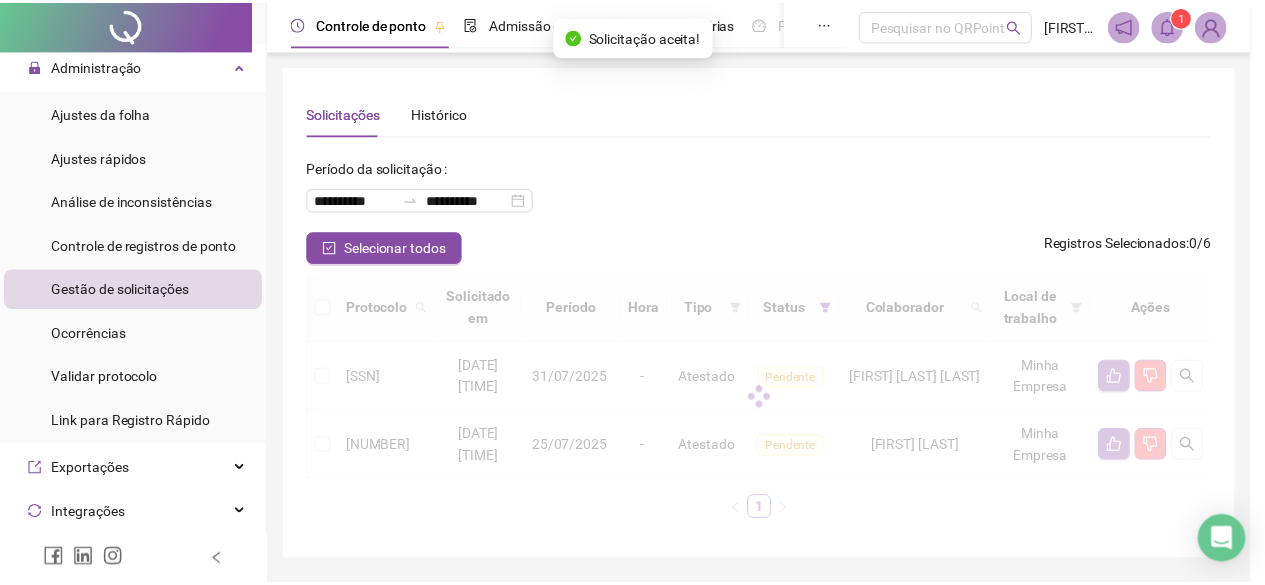 scroll, scrollTop: 0, scrollLeft: 0, axis: both 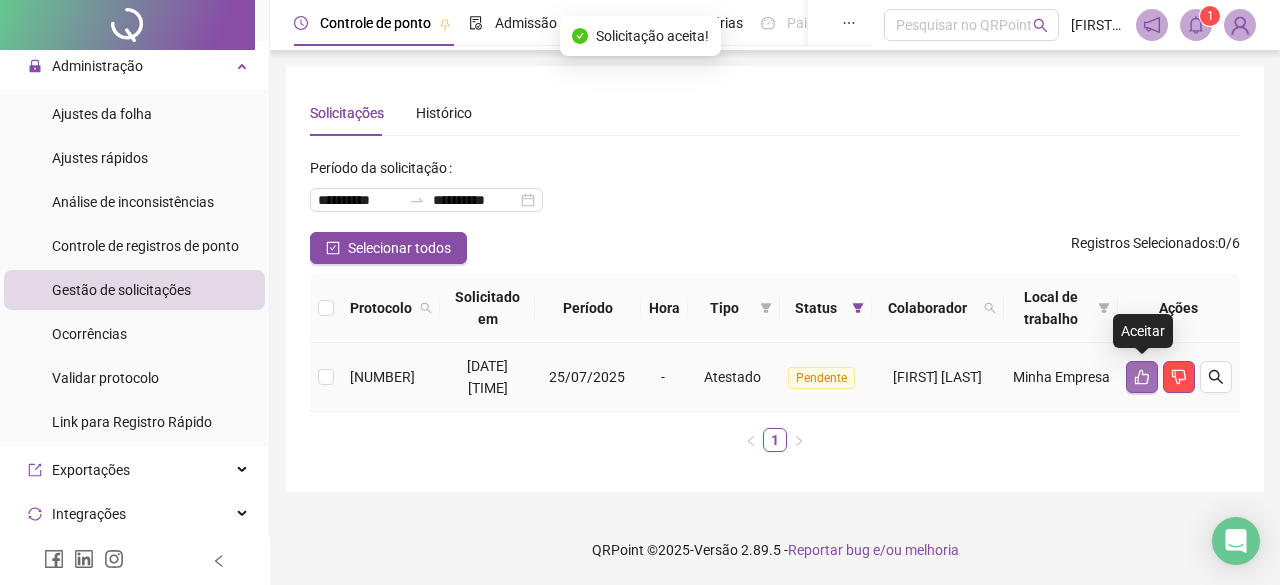 click 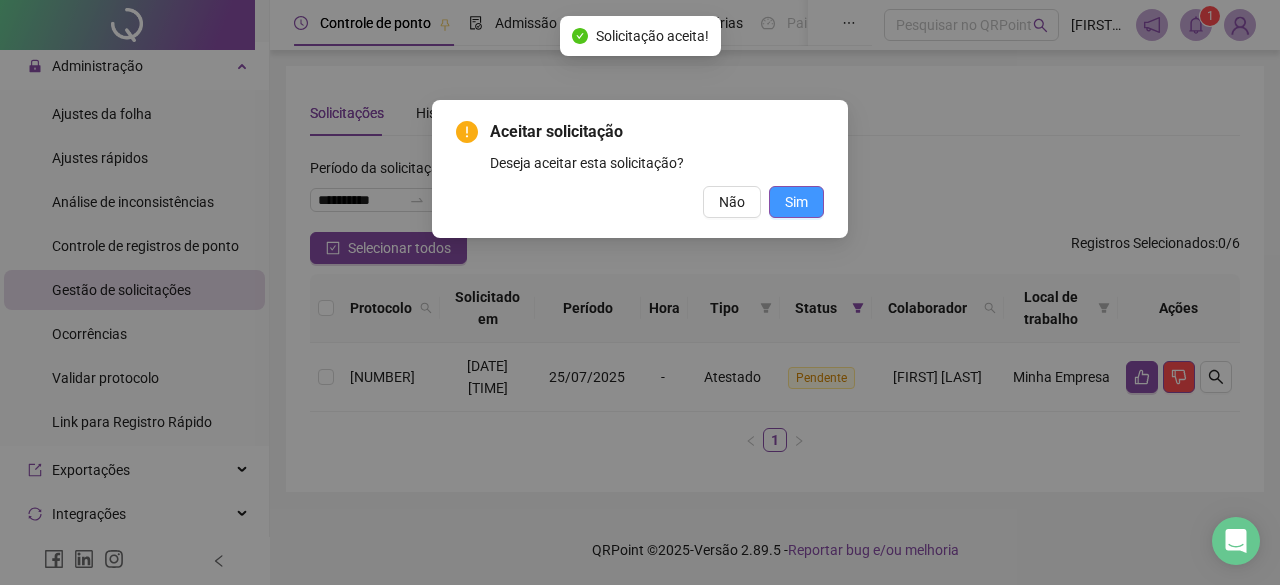 click on "Sim" at bounding box center [796, 202] 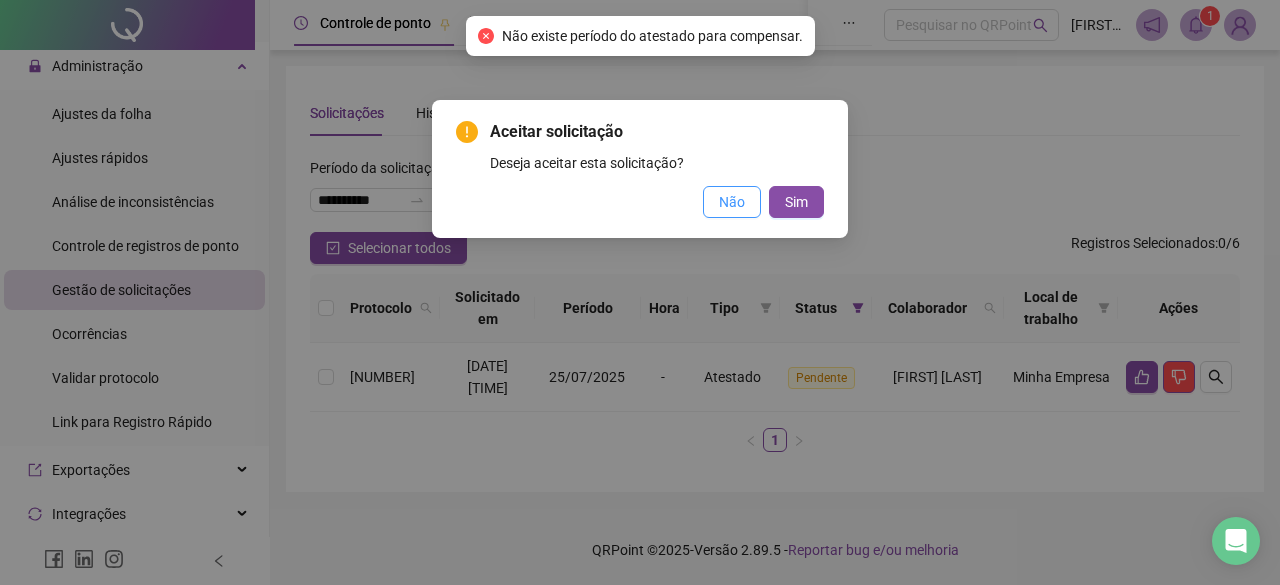 drag, startPoint x: 786, startPoint y: 199, endPoint x: 708, endPoint y: 201, distance: 78.025635 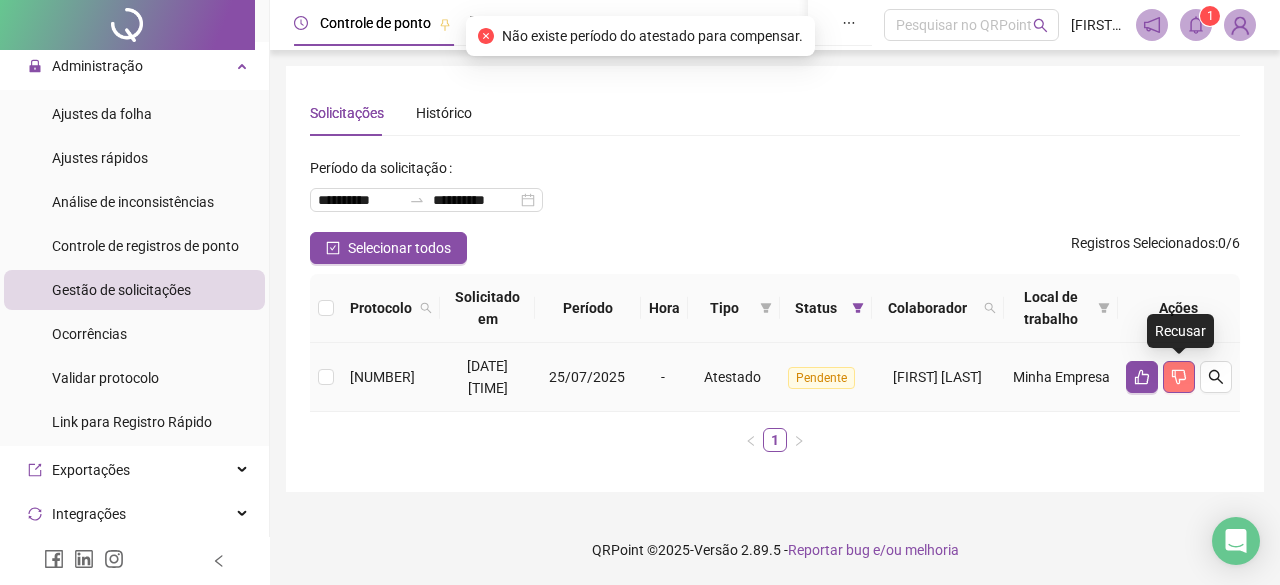 click 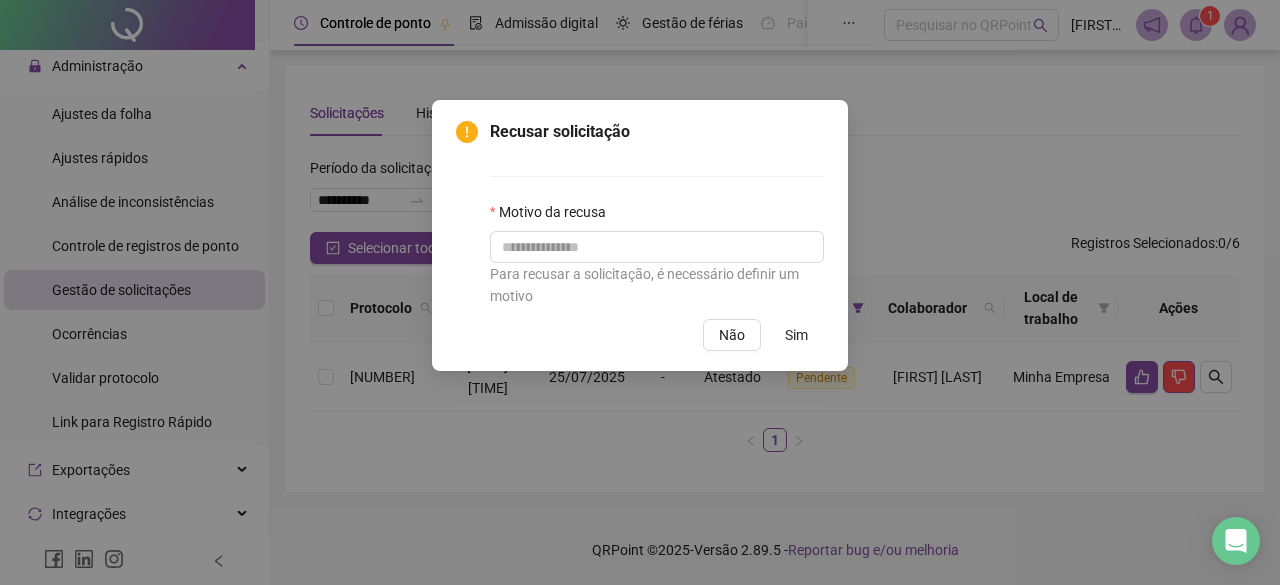 click on "Sim" at bounding box center (796, 335) 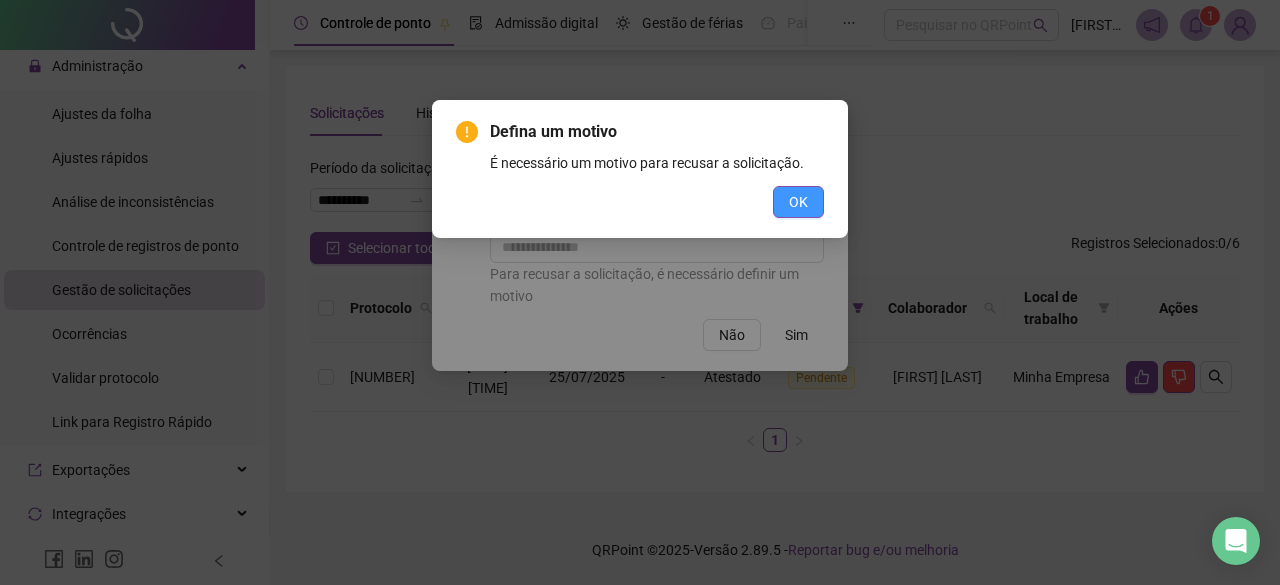 click on "OK" at bounding box center [798, 202] 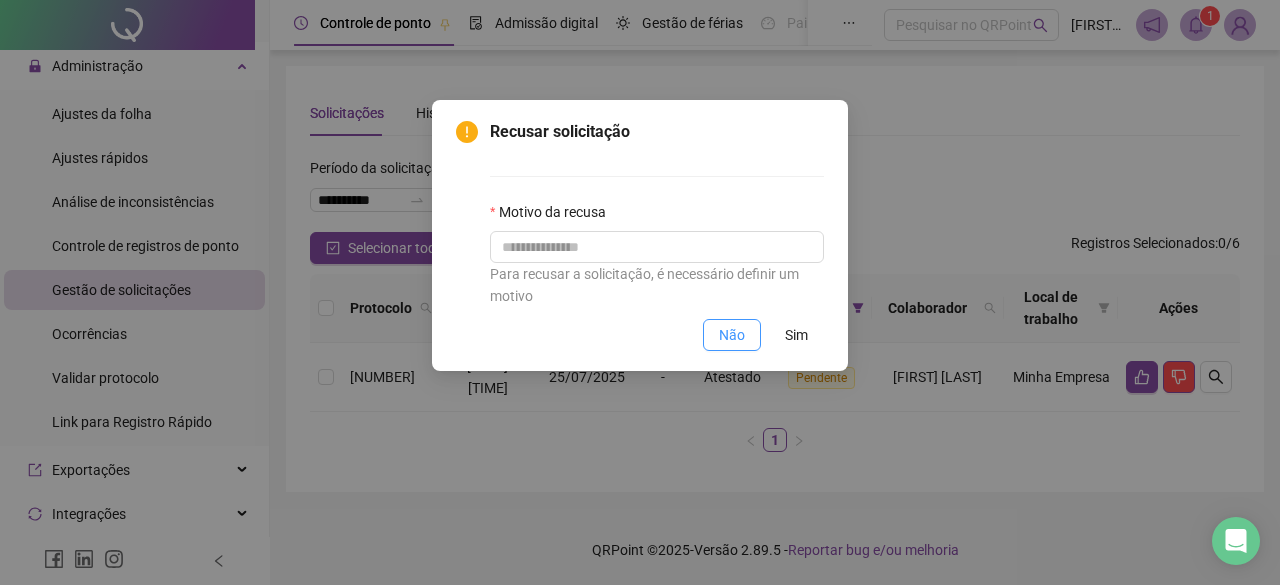 click on "Não" at bounding box center (732, 335) 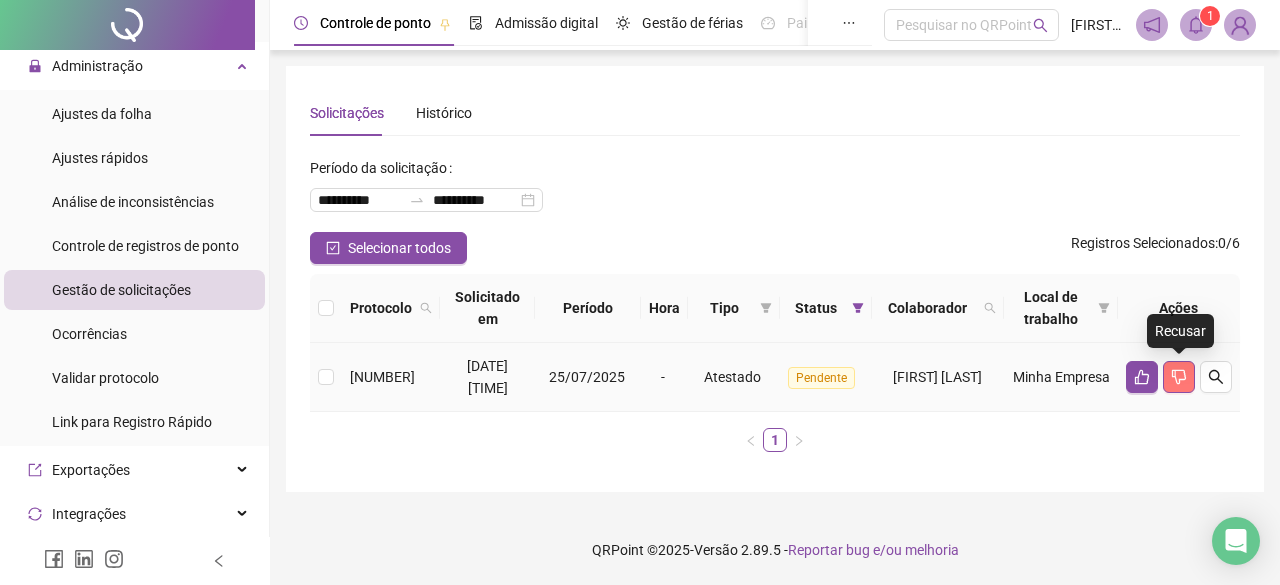 click 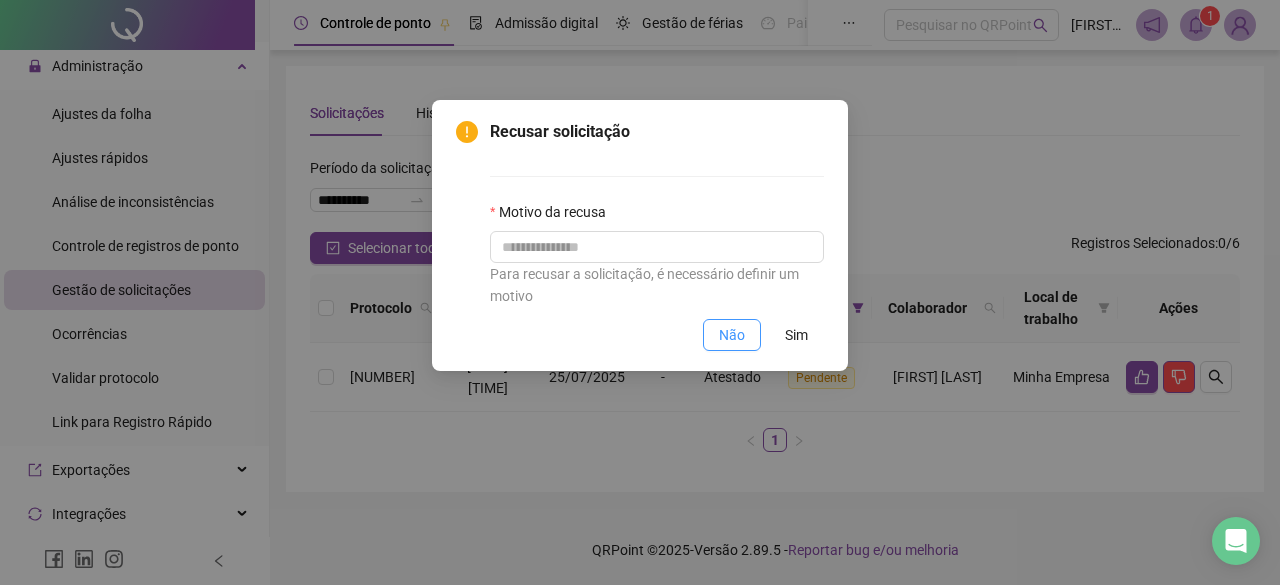 type 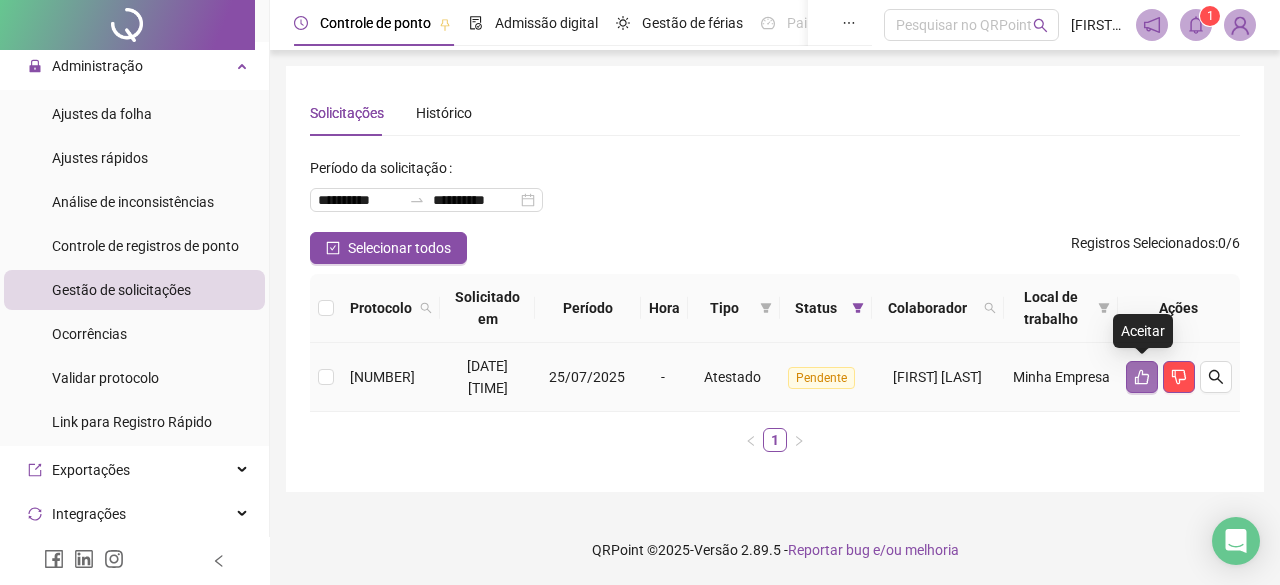 click 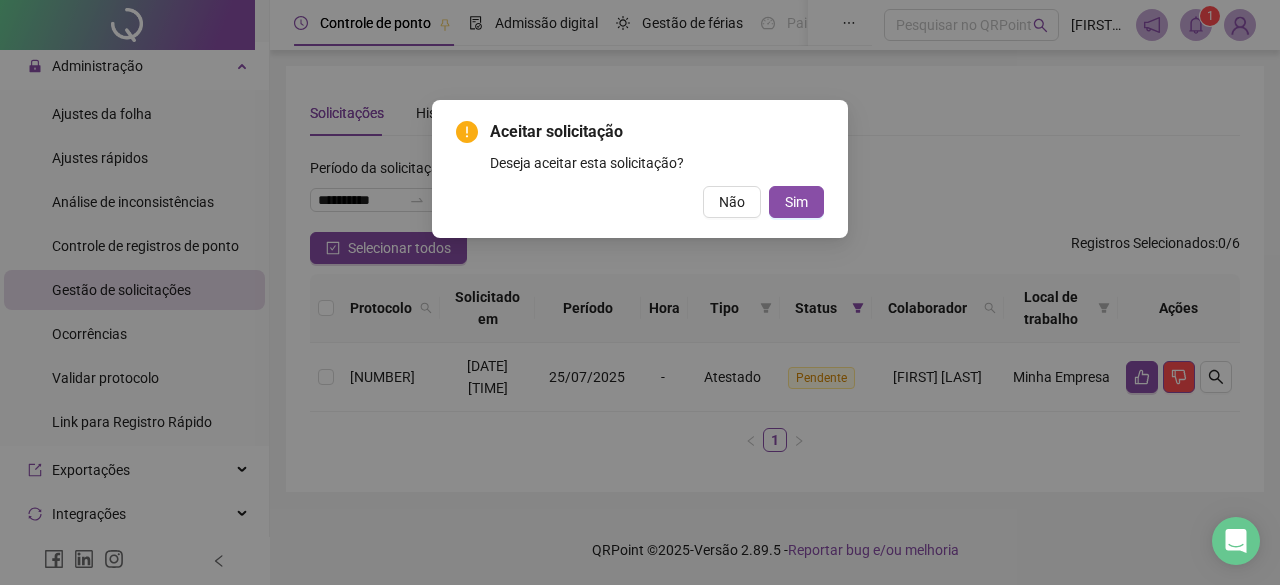 click on "Deseja aceitar esta solicitação?" at bounding box center [657, 163] 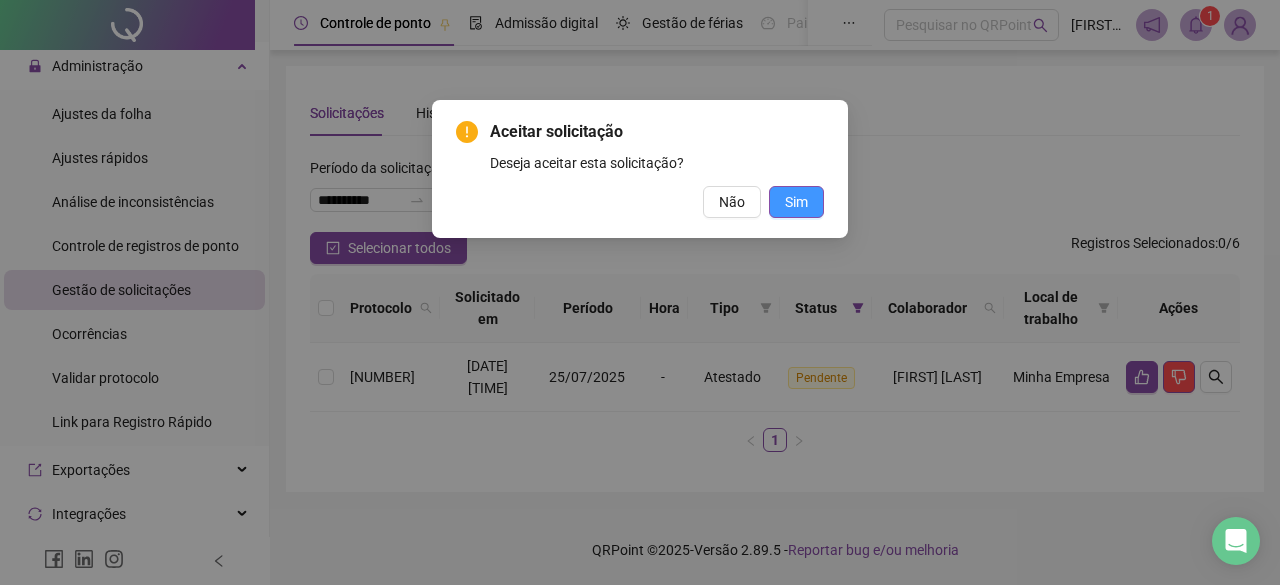 click on "Sim" at bounding box center [796, 202] 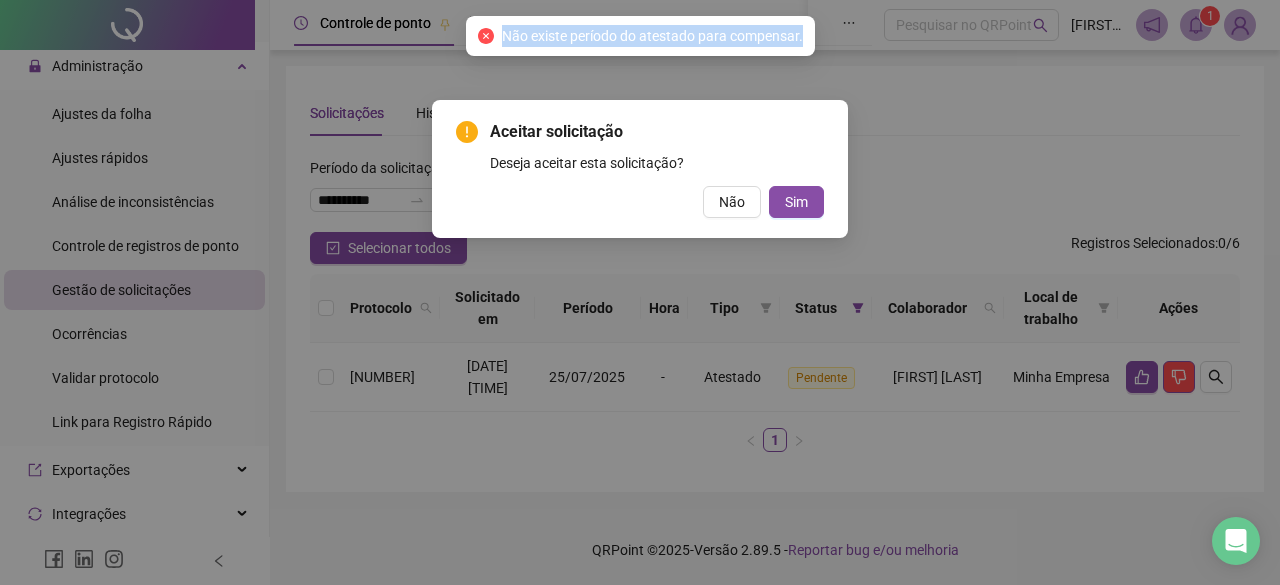 drag, startPoint x: 500, startPoint y: 37, endPoint x: 812, endPoint y: 43, distance: 312.05768 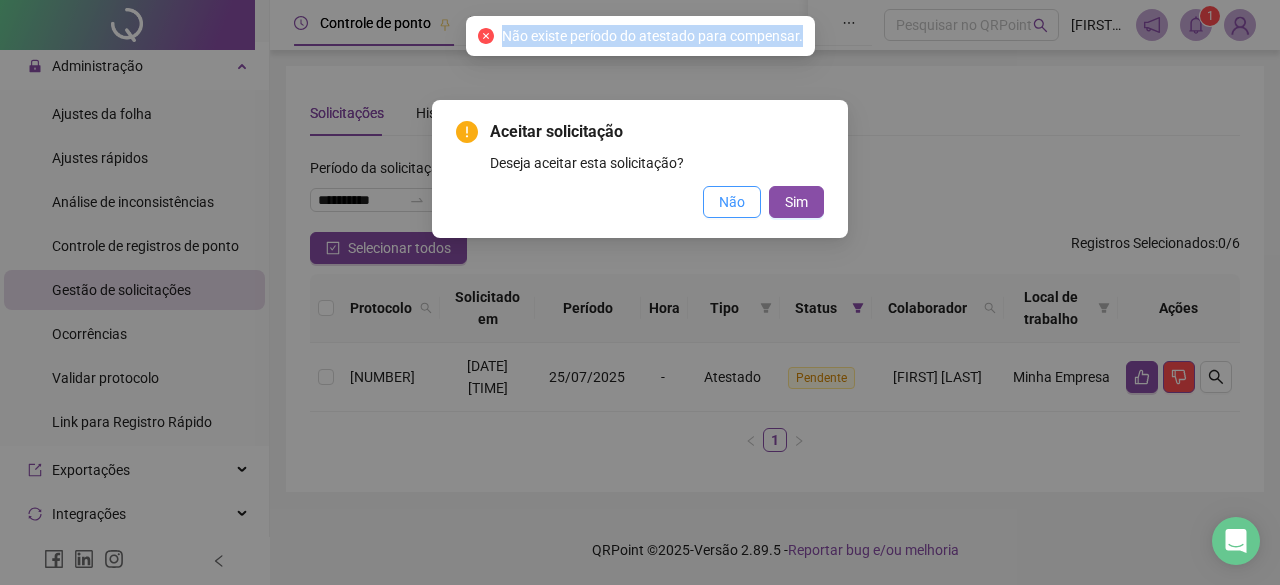 click on "Não" at bounding box center (732, 202) 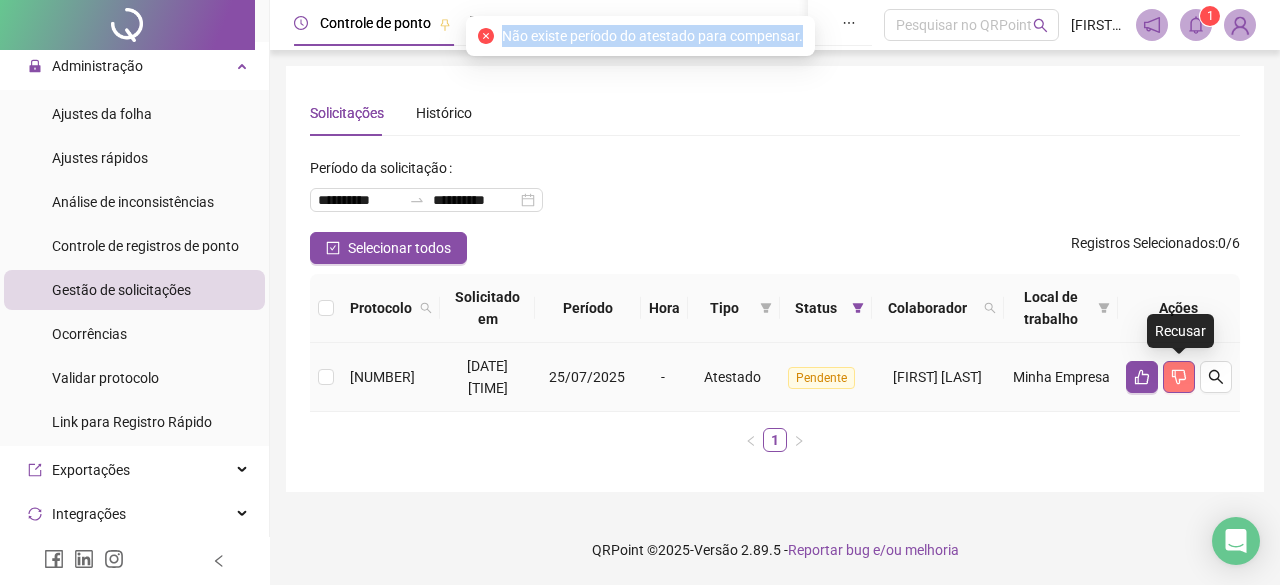 click at bounding box center (1179, 377) 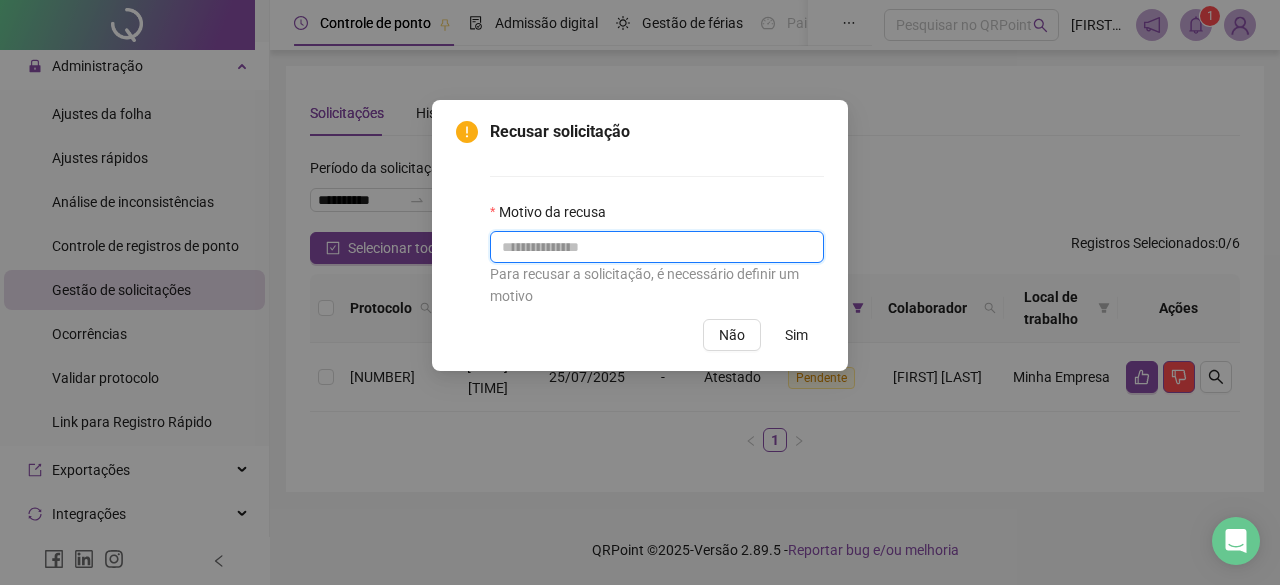 click at bounding box center (657, 247) 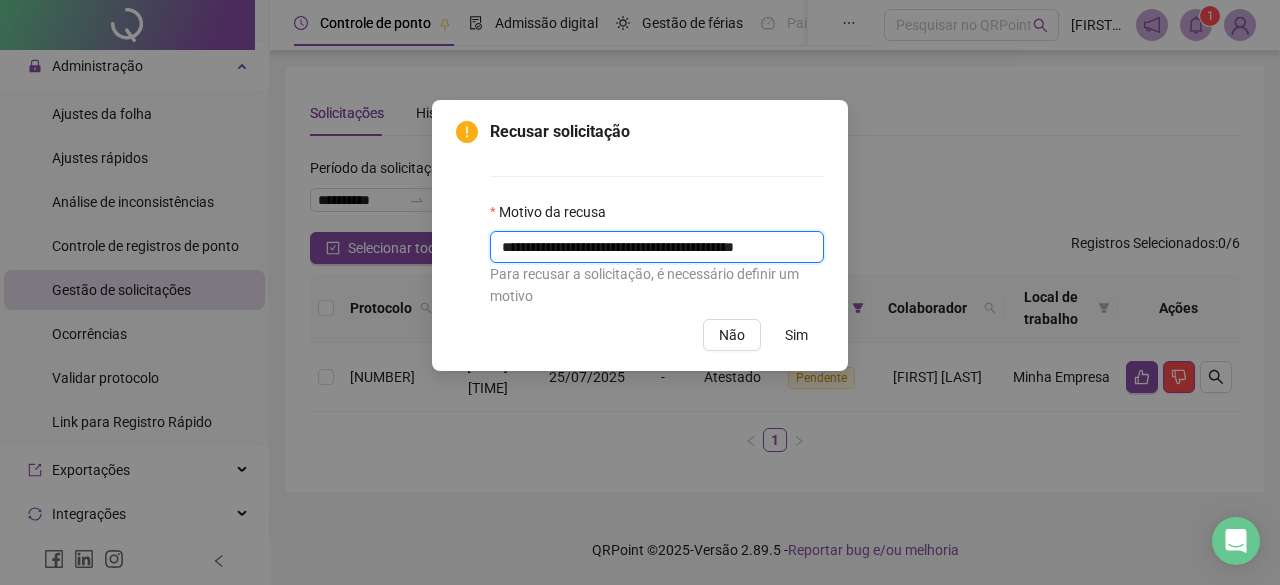 type on "**********" 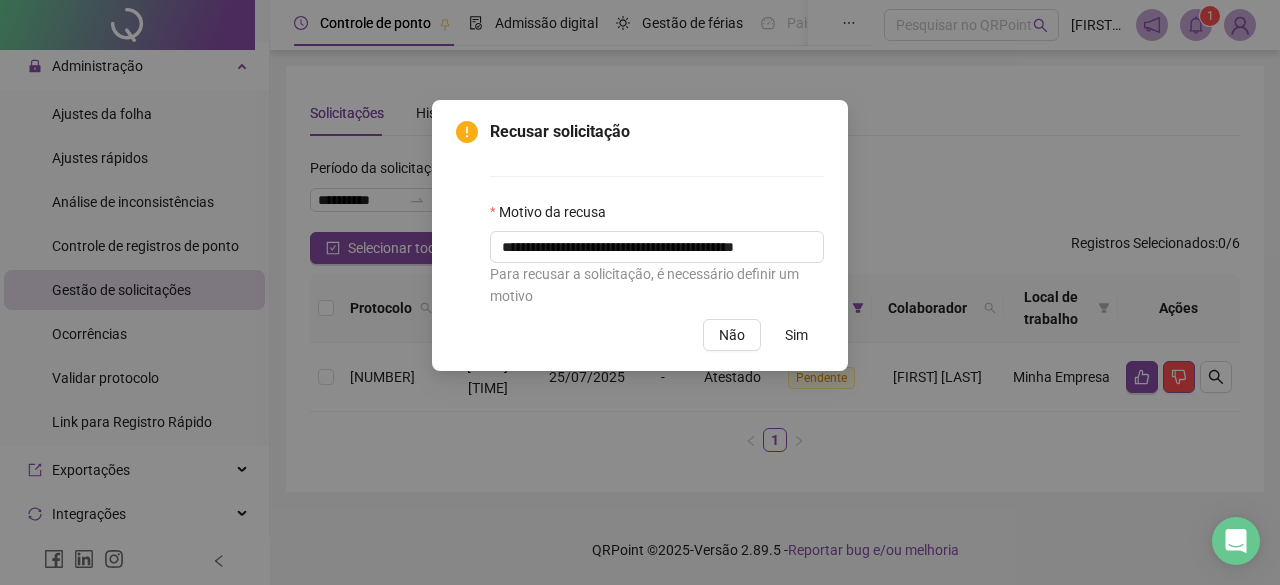 click on "Sim" at bounding box center (796, 335) 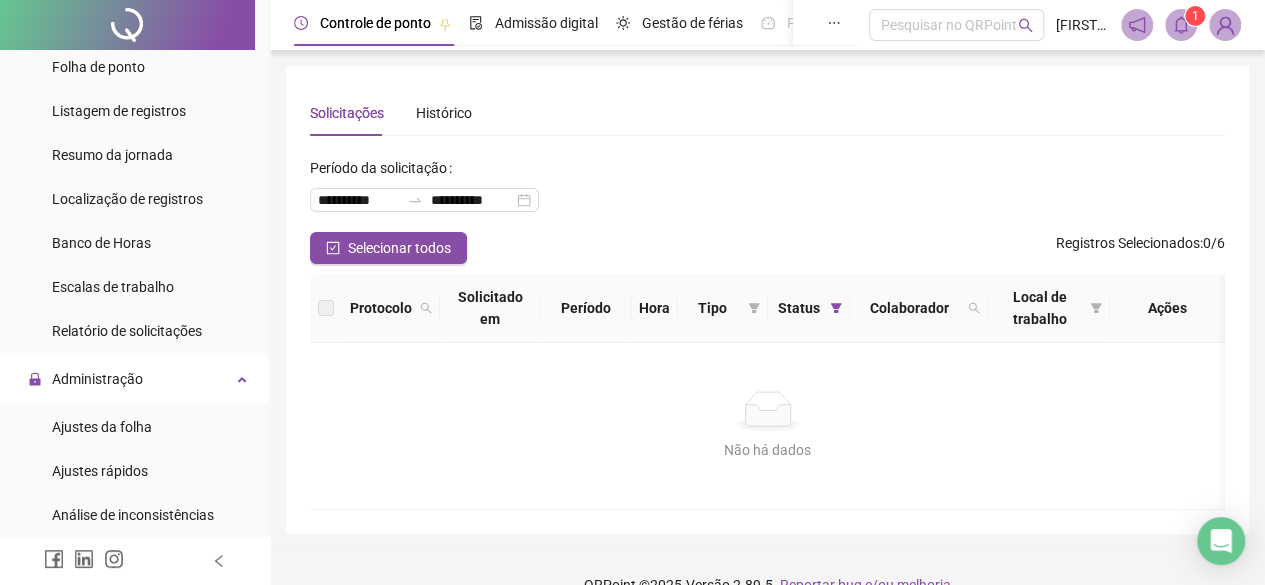 scroll, scrollTop: 222, scrollLeft: 0, axis: vertical 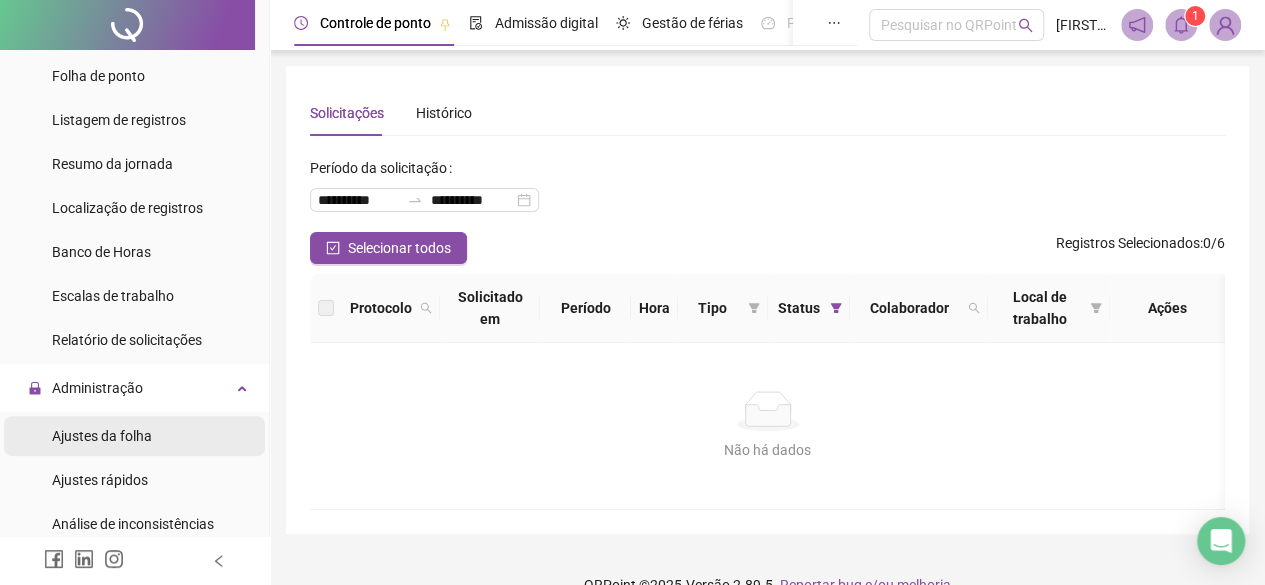 click on "Ajustes da folha" at bounding box center [134, 436] 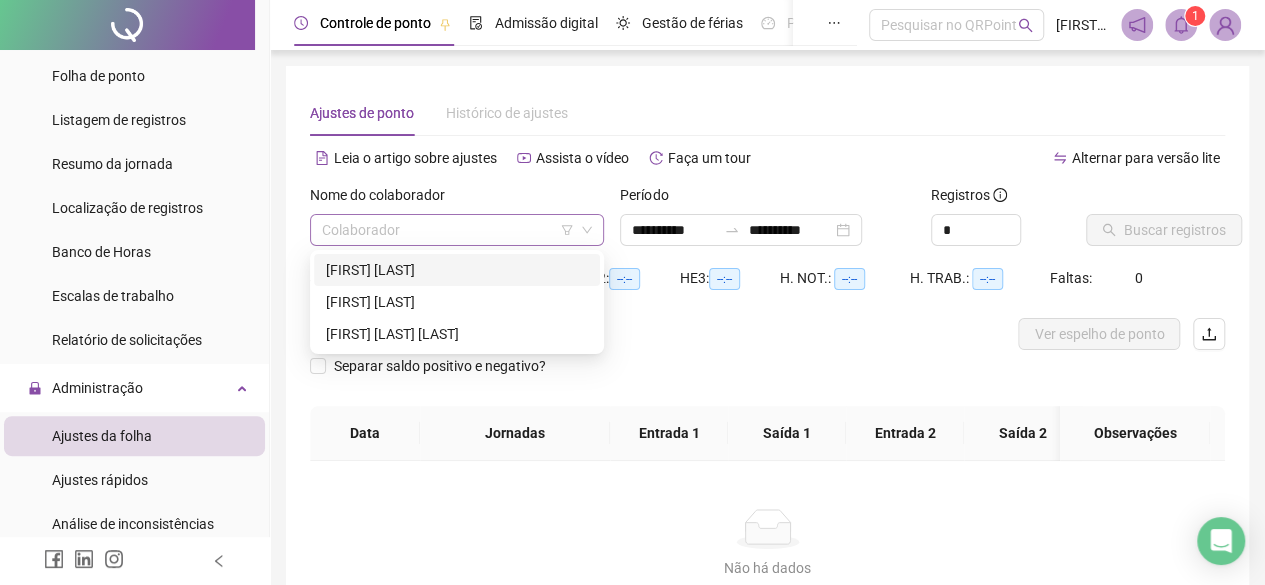 click at bounding box center [457, 230] 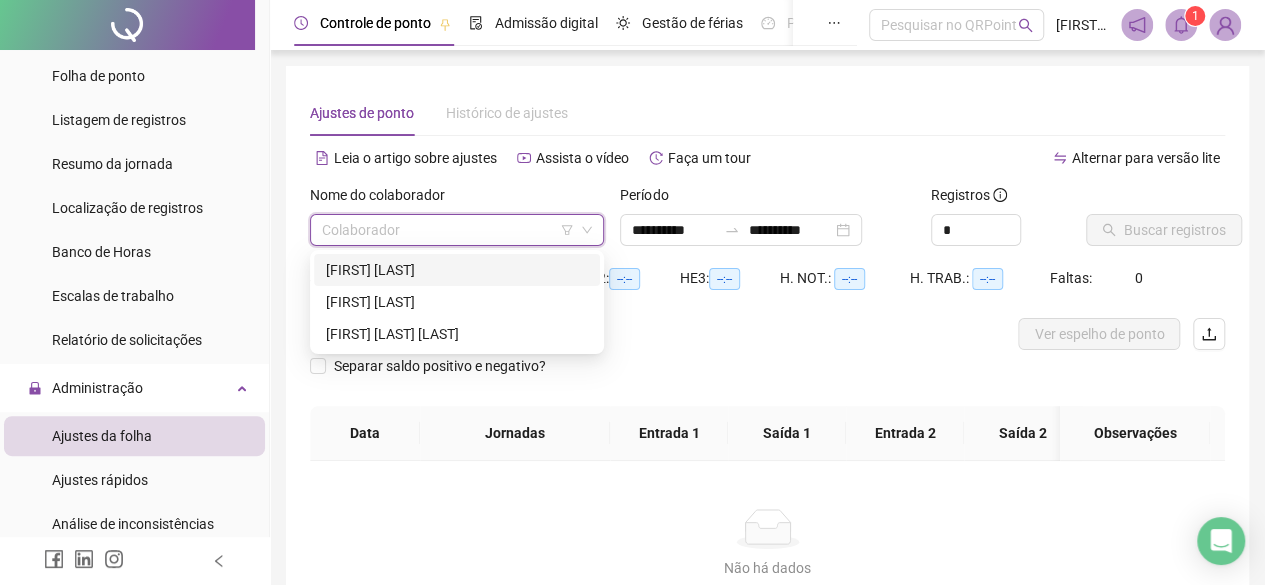 click on "[FIRST] [LAST]" at bounding box center (457, 270) 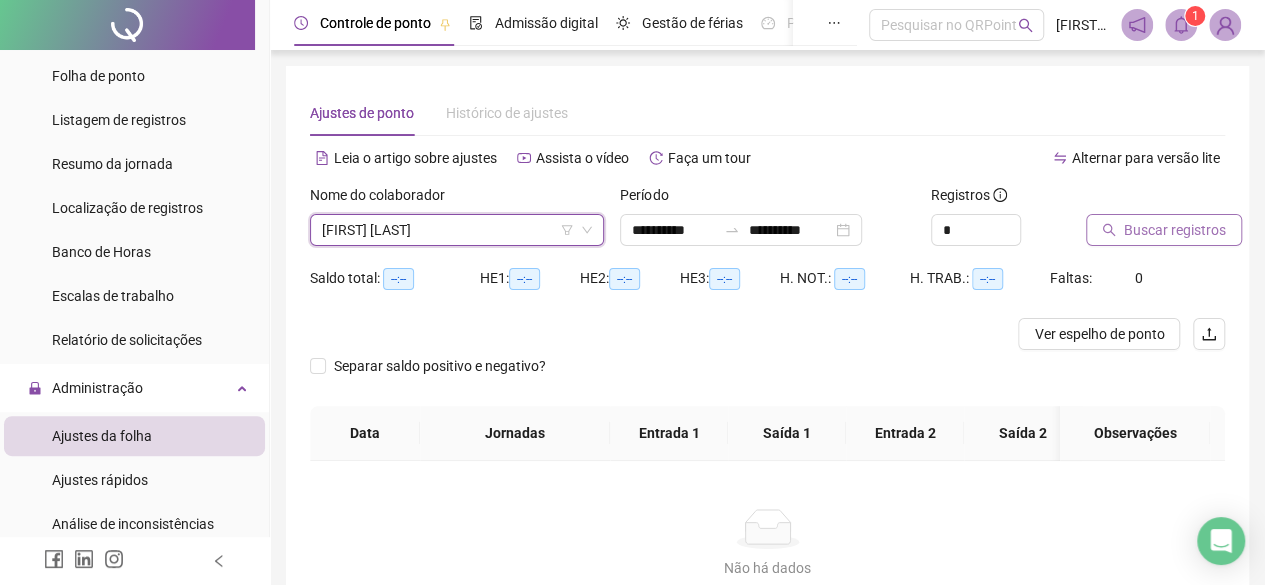 click on "Buscar registros" at bounding box center [1175, 230] 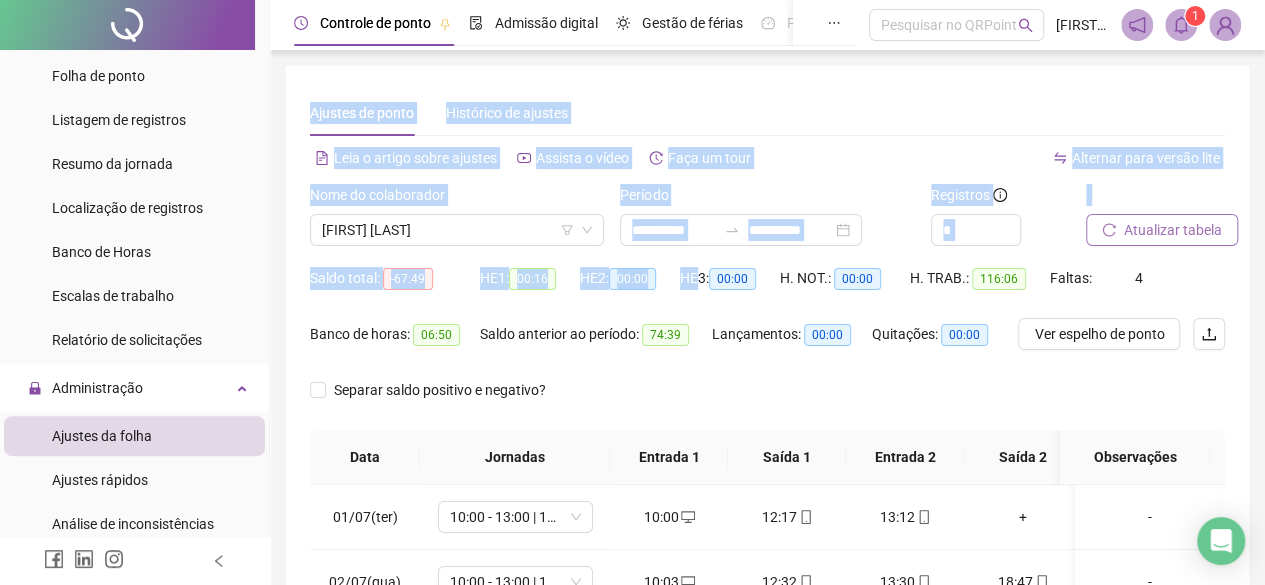 drag, startPoint x: 307, startPoint y: 78, endPoint x: 699, endPoint y: 278, distance: 440.07272 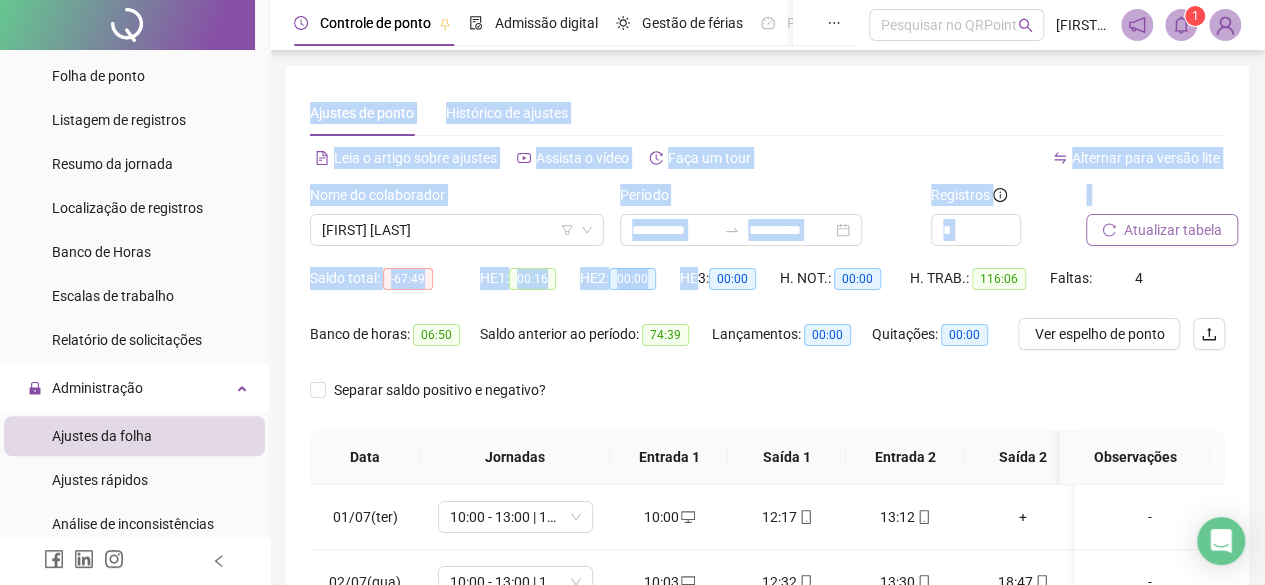 click on "**********" at bounding box center [767, 501] 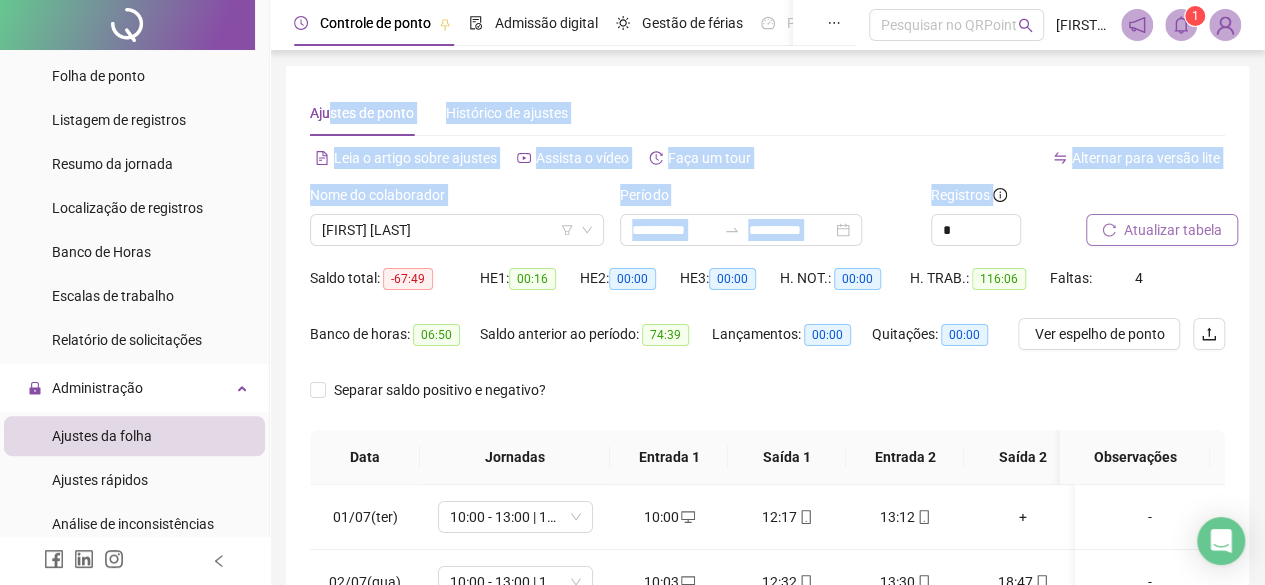 drag, startPoint x: 328, startPoint y: 69, endPoint x: 936, endPoint y: 210, distance: 624.1354 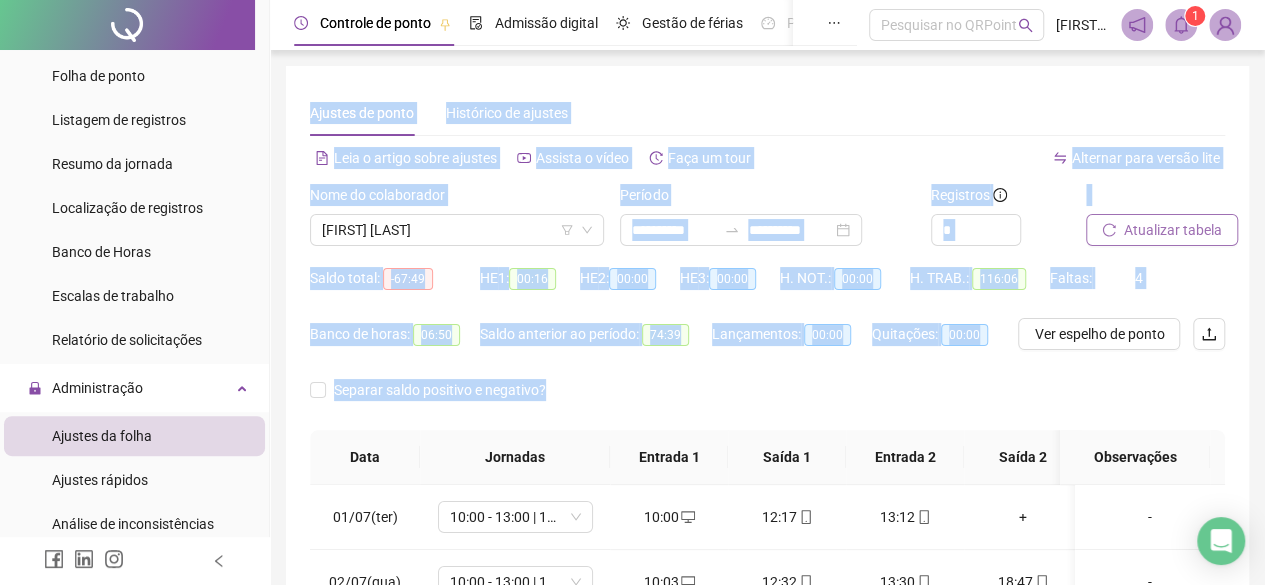 drag, startPoint x: 302, startPoint y: 73, endPoint x: 813, endPoint y: 401, distance: 607.2108 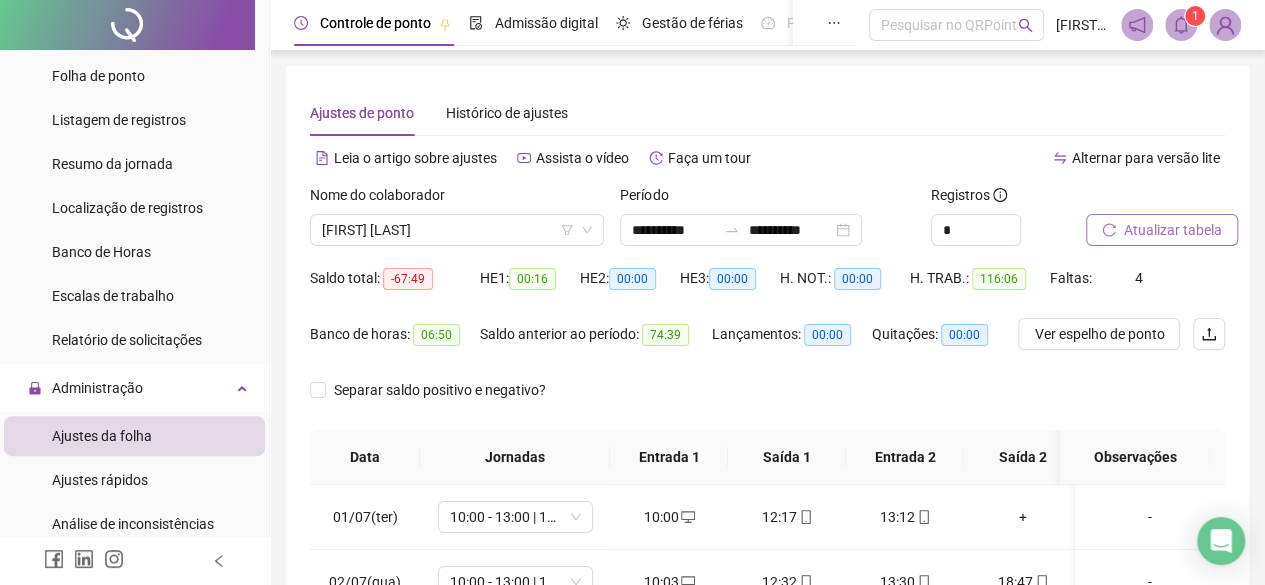 click on "Separar saldo positivo e negativo?" at bounding box center (767, 402) 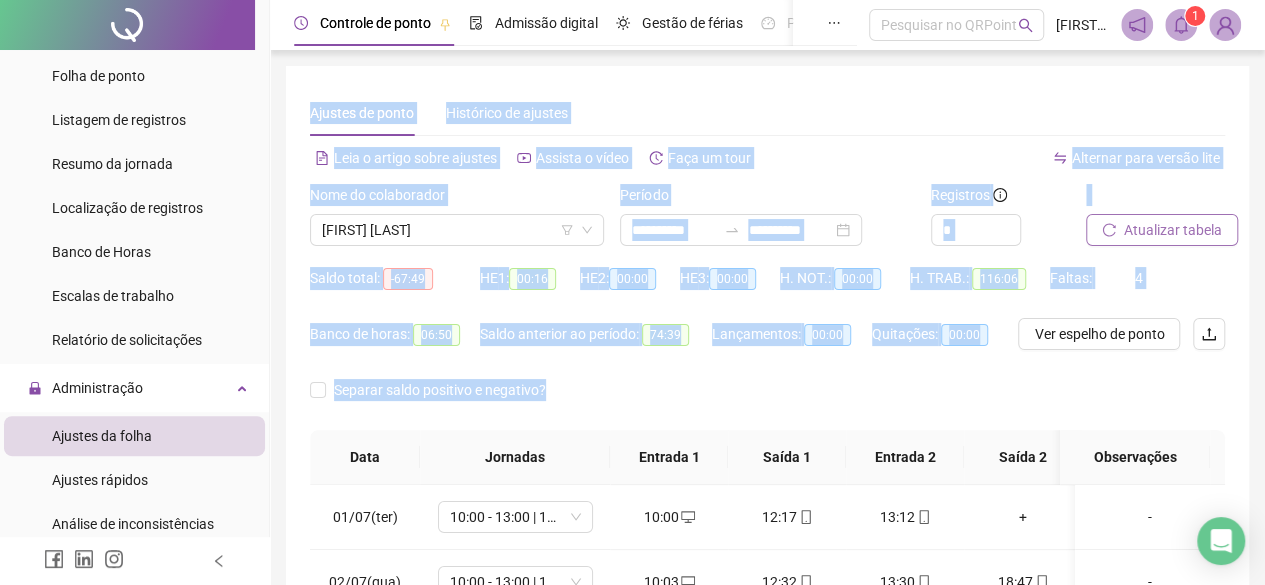 drag, startPoint x: 813, startPoint y: 401, endPoint x: 302, endPoint y: 109, distance: 588.5448 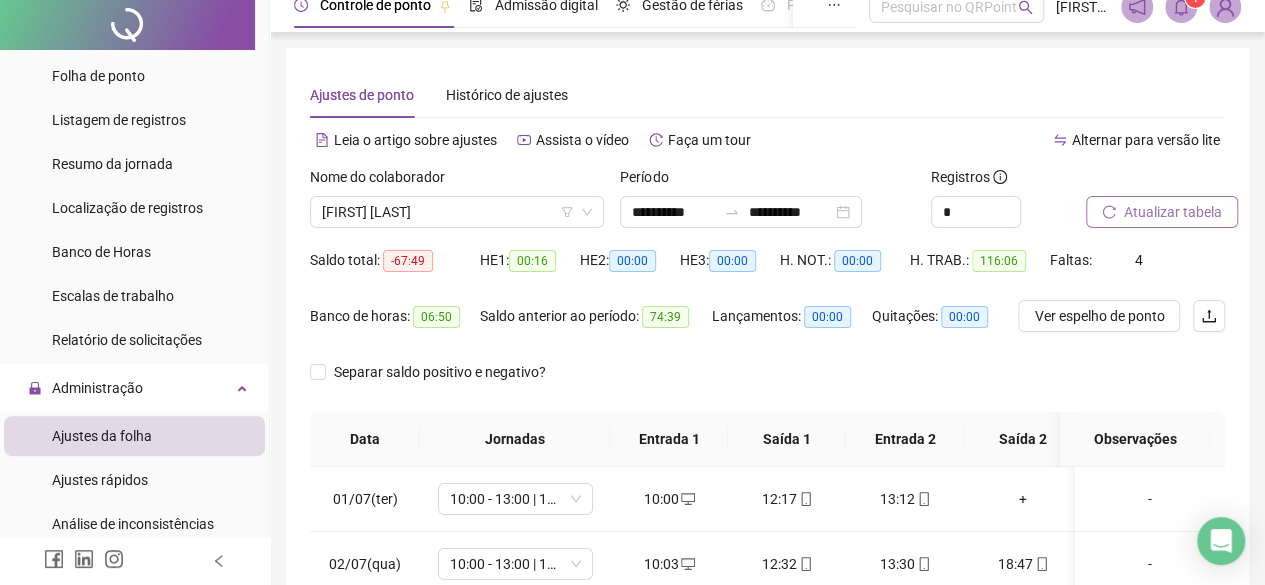 scroll, scrollTop: 0, scrollLeft: 0, axis: both 